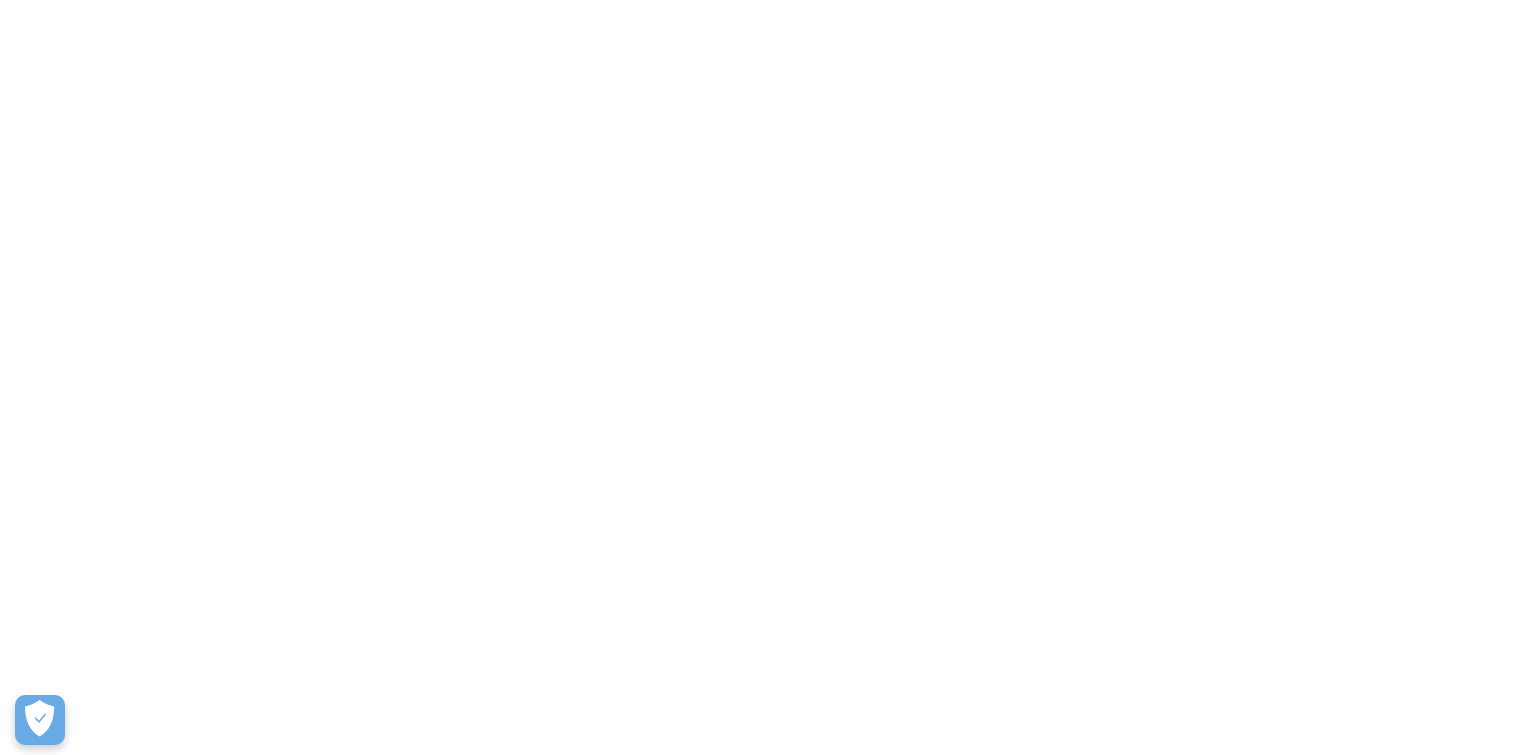 scroll, scrollTop: 0, scrollLeft: 0, axis: both 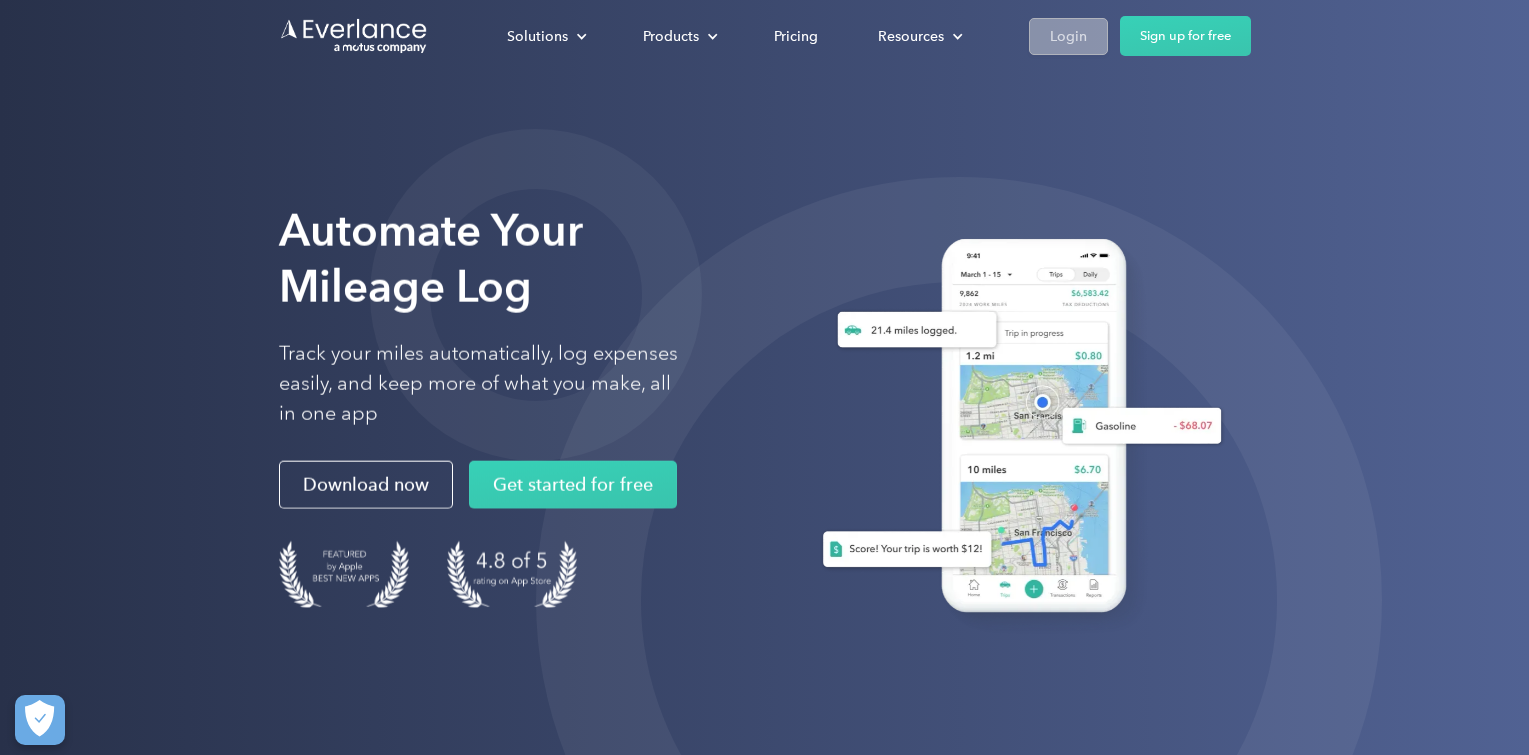 click on "Login" at bounding box center [1068, 36] 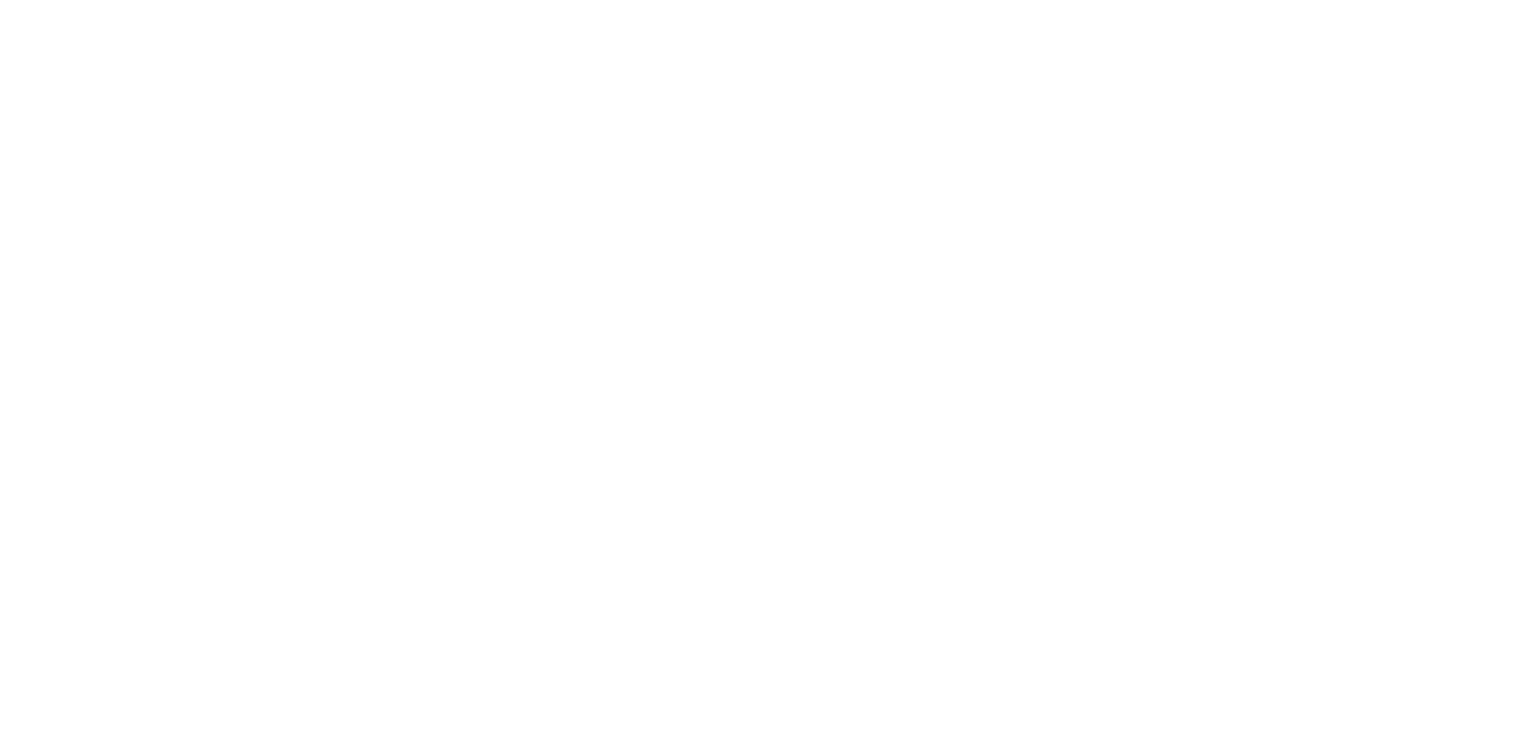 scroll, scrollTop: 0, scrollLeft: 0, axis: both 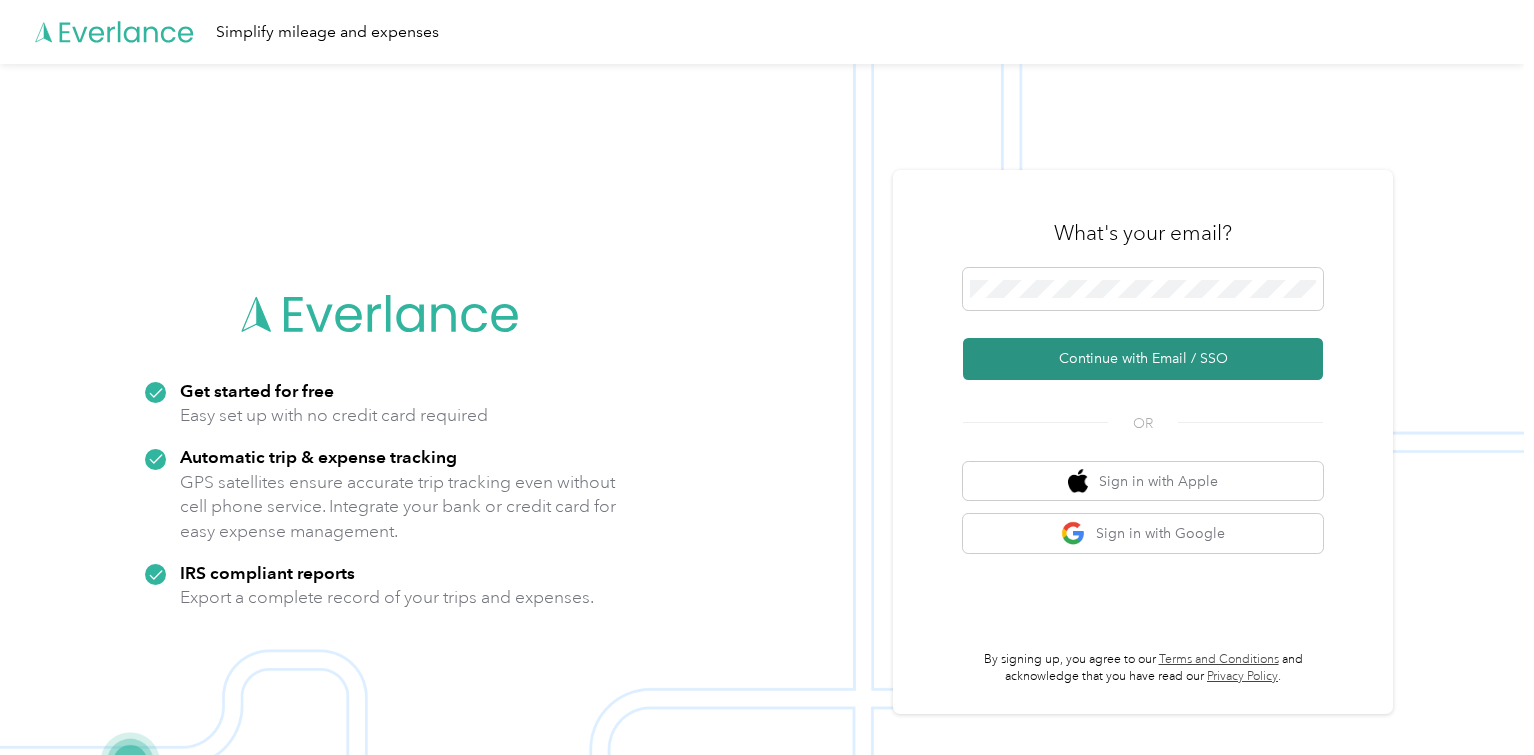 click on "Continue with Email / SSO" at bounding box center [1143, 359] 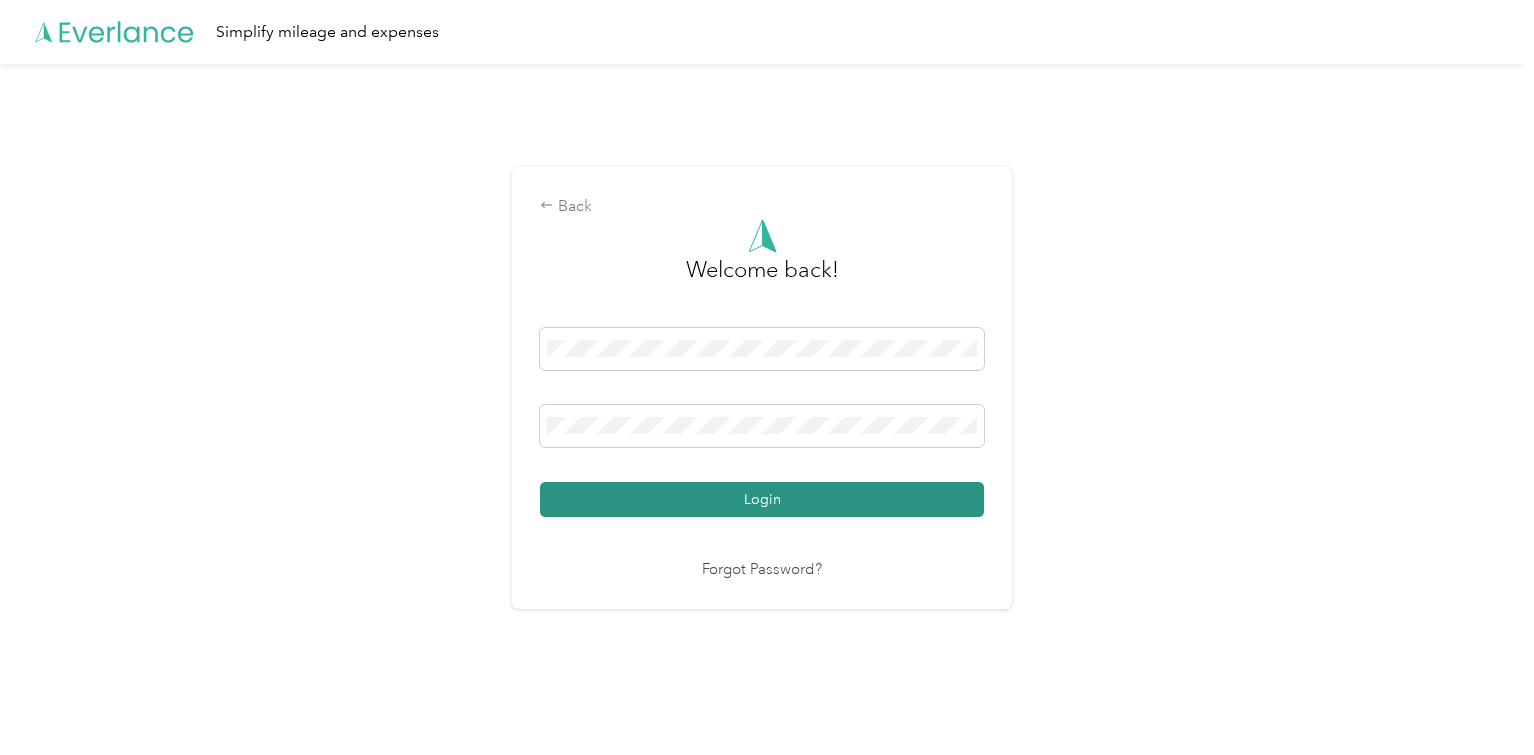 click on "Login" at bounding box center (762, 499) 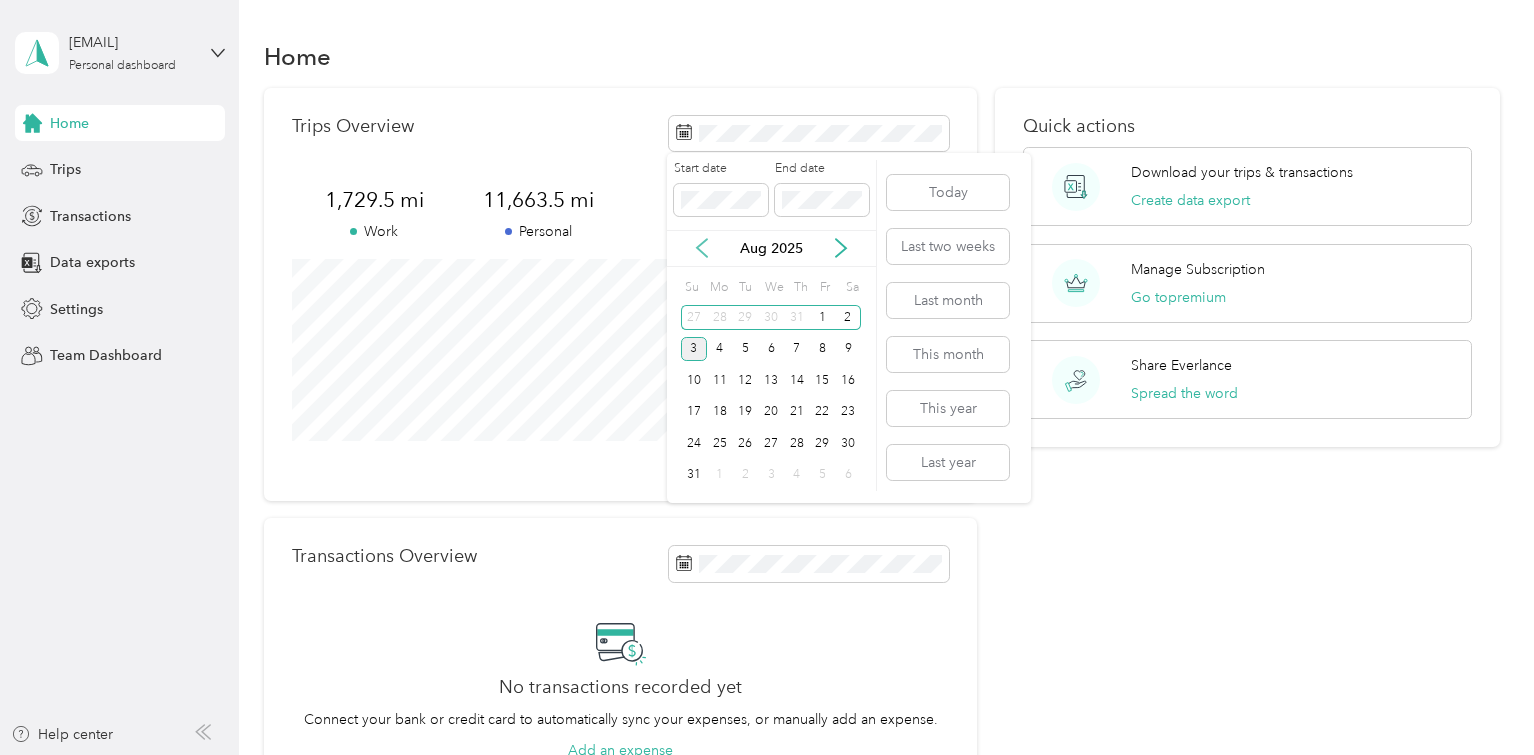 click 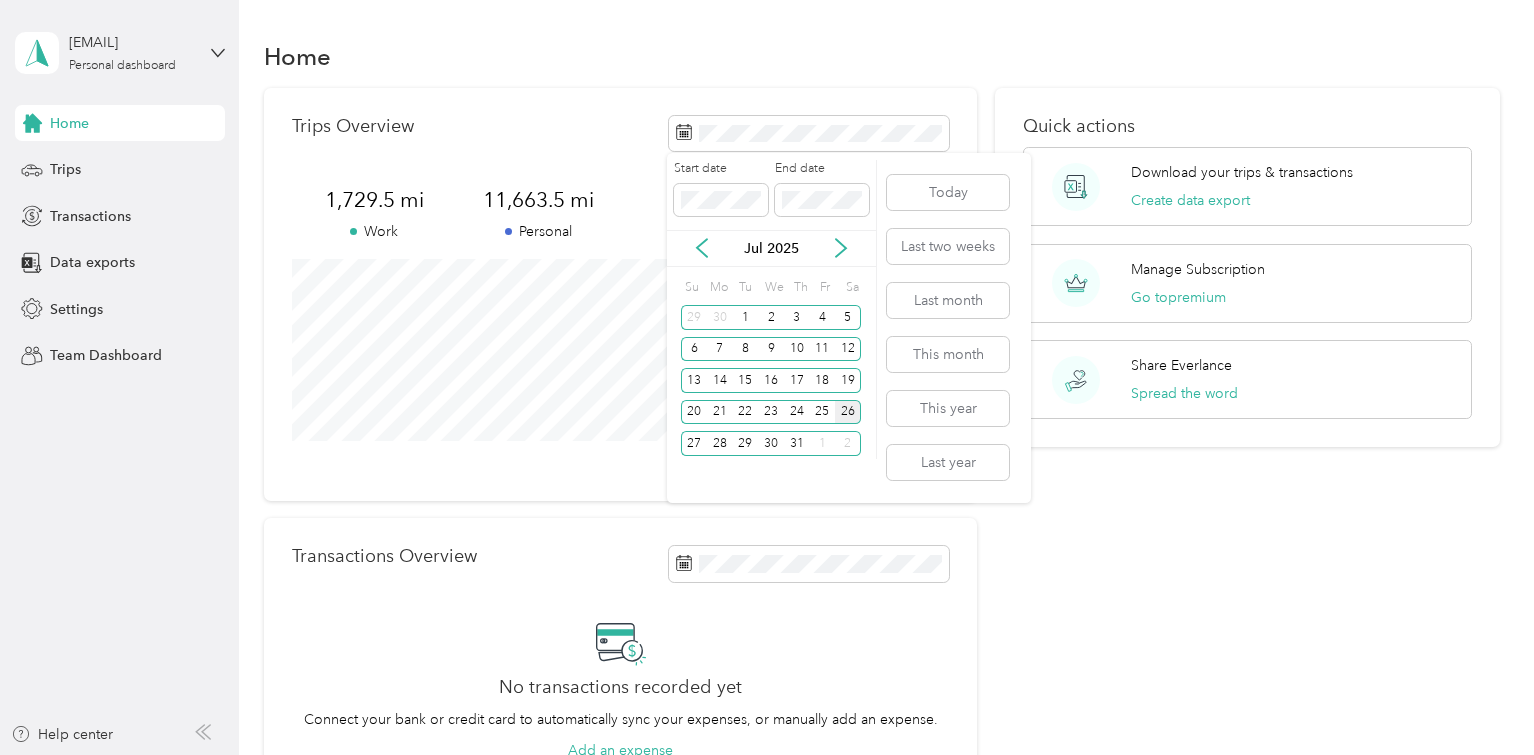 click on "26" at bounding box center (848, 412) 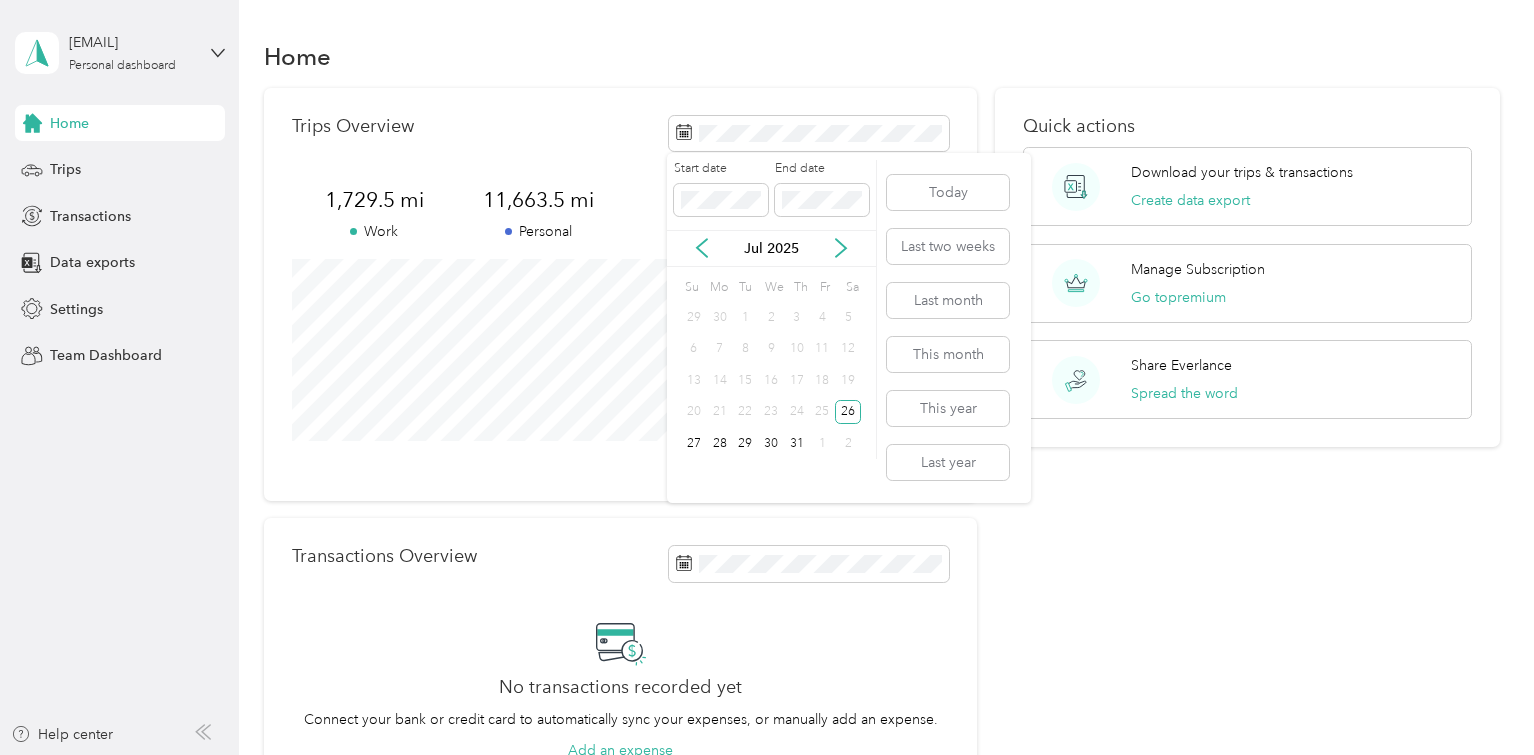 click on "Jul 2025" at bounding box center (771, 248) 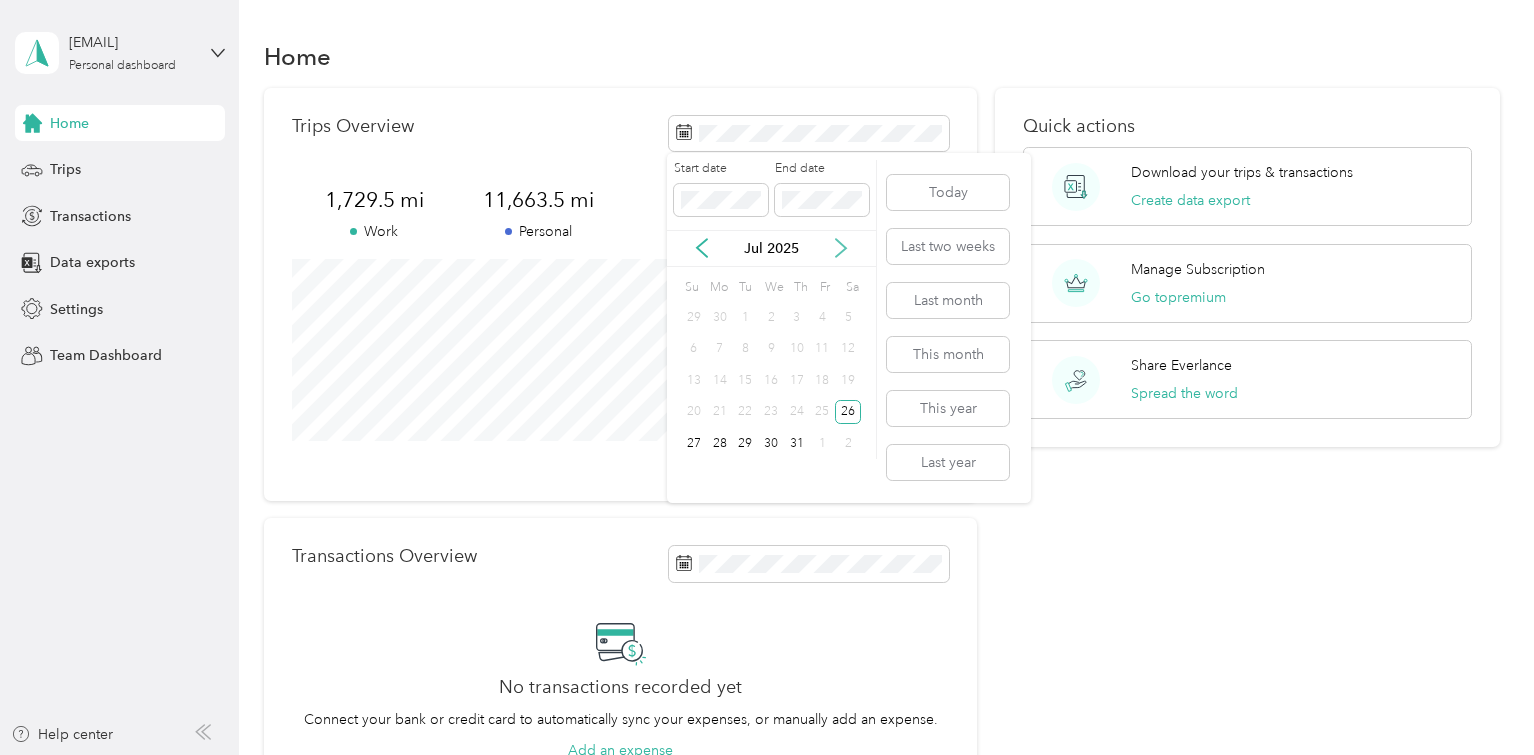 click 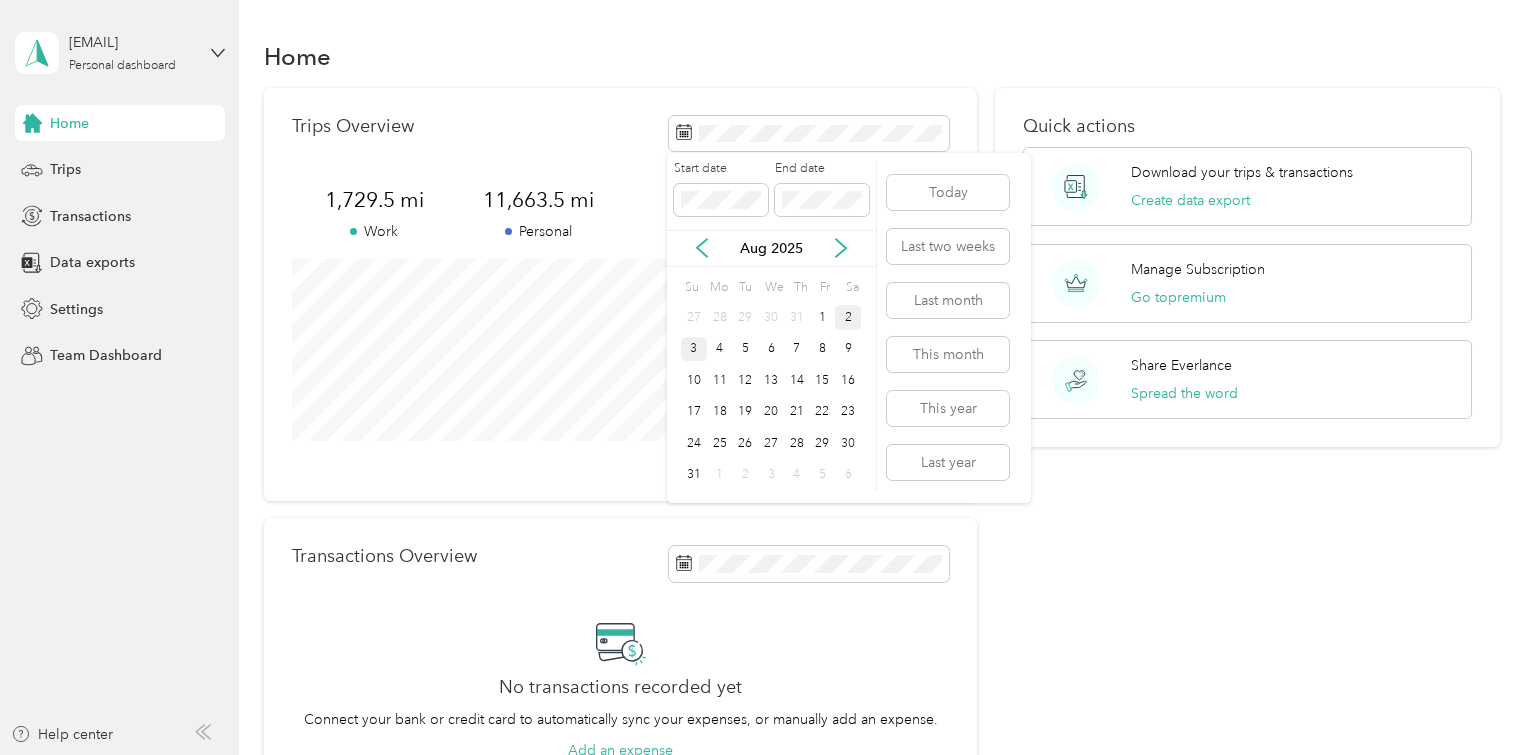 click on "2" at bounding box center [848, 317] 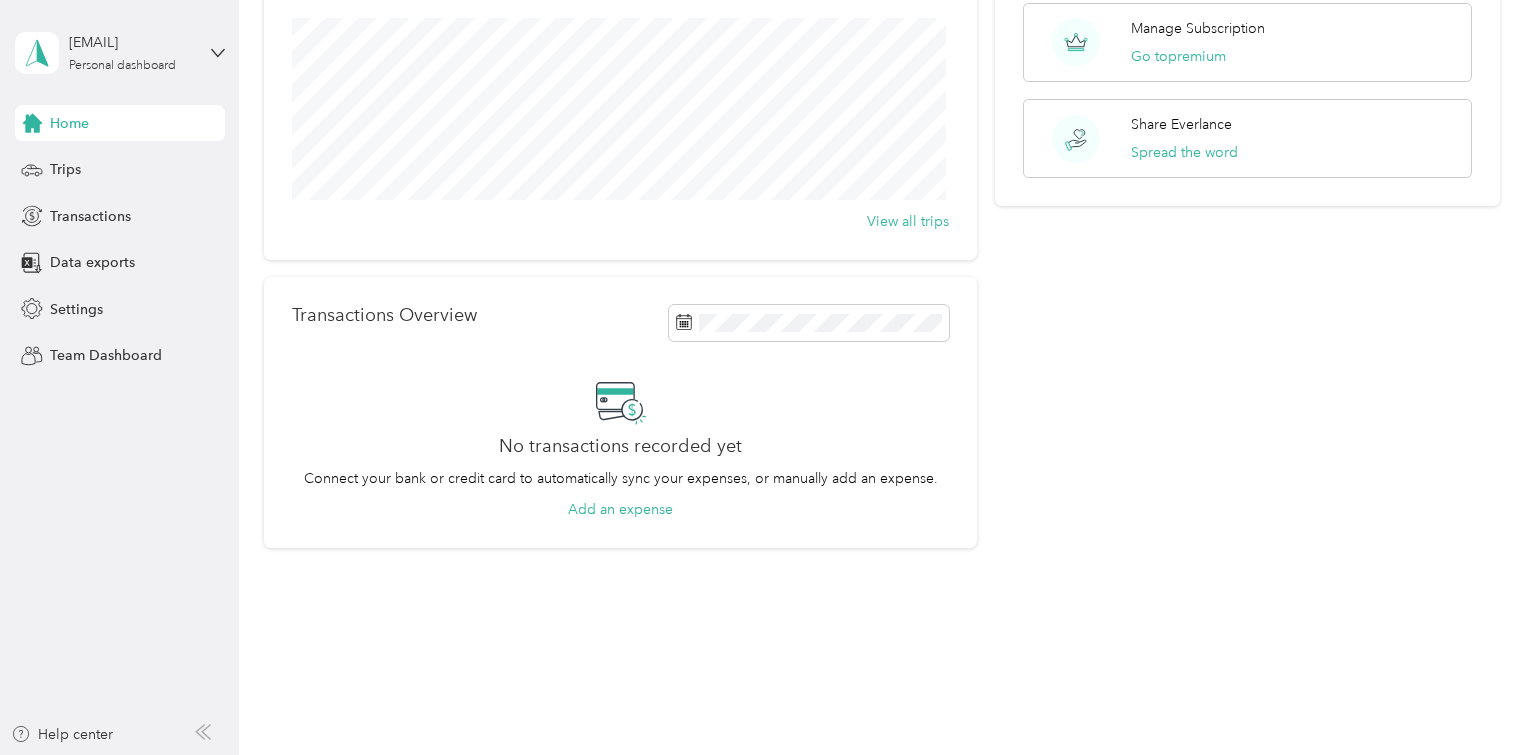 scroll, scrollTop: 0, scrollLeft: 0, axis: both 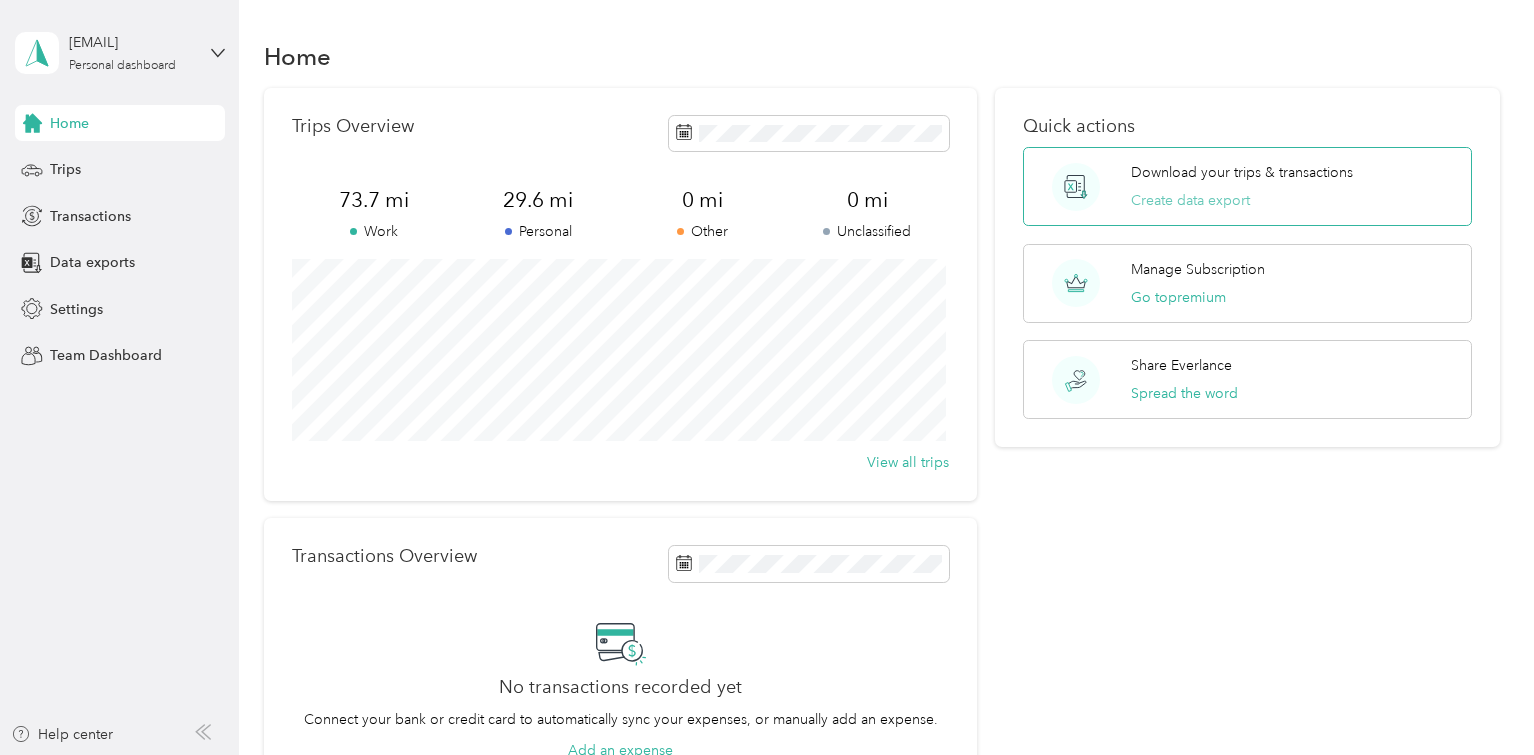 click on "Create data export" at bounding box center [1190, 200] 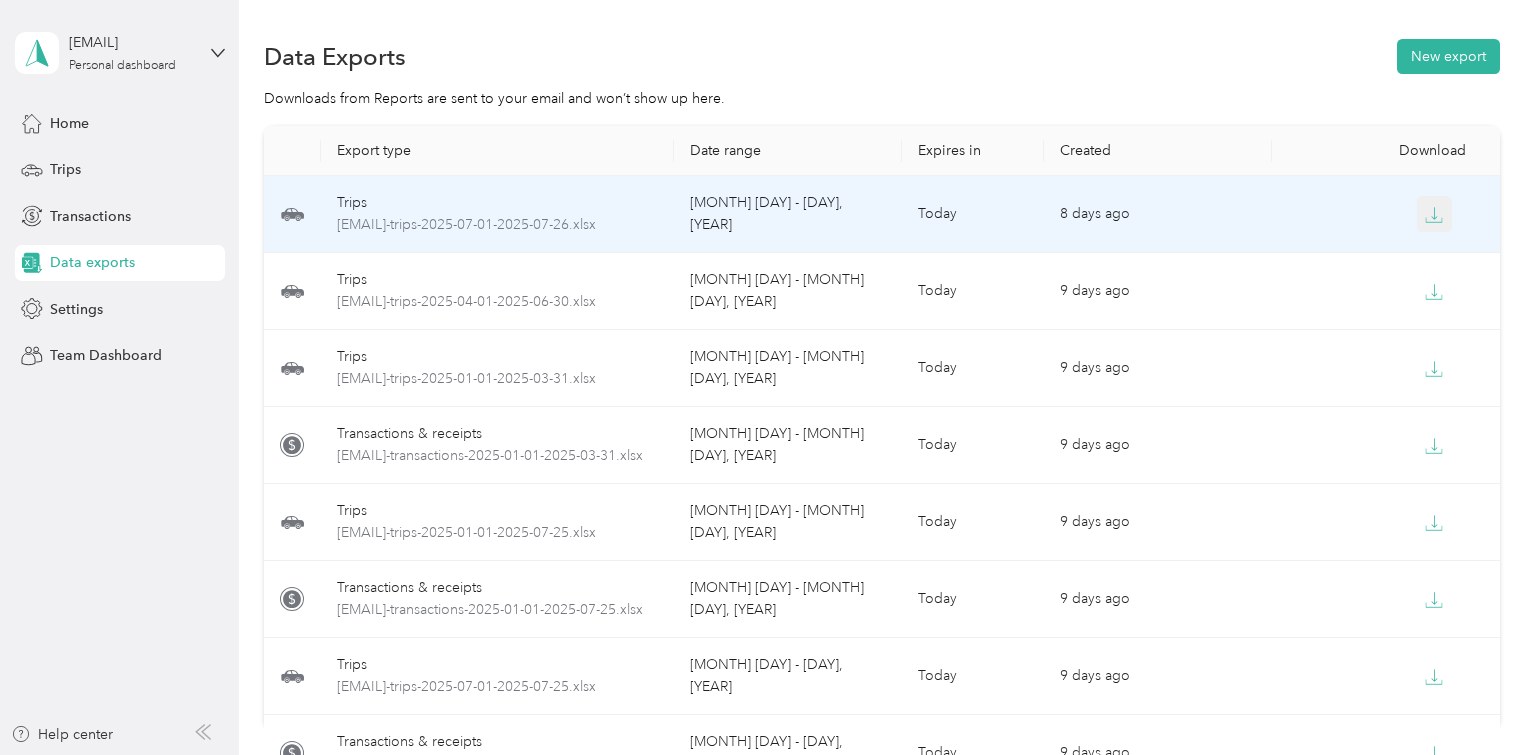 click 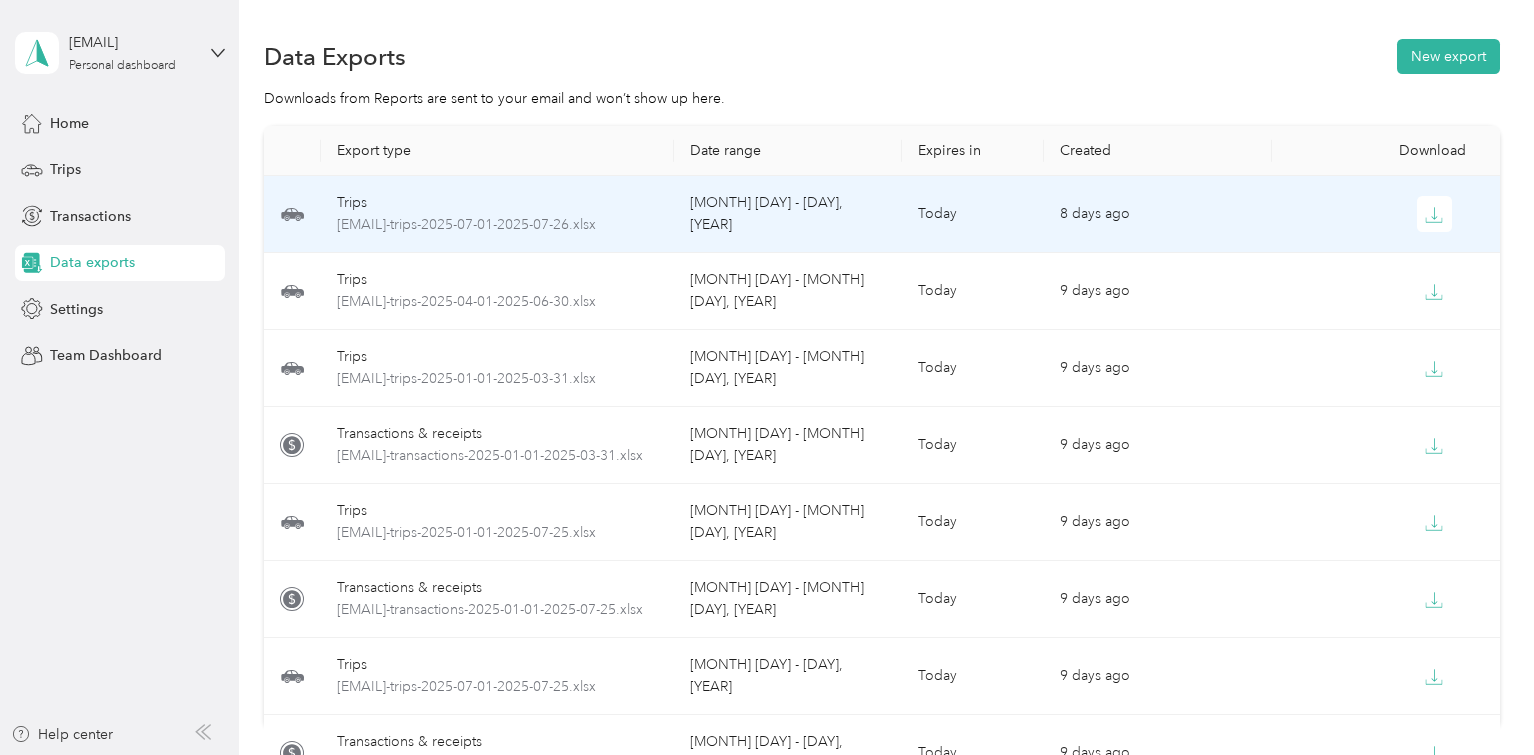 click at bounding box center (1386, 214) 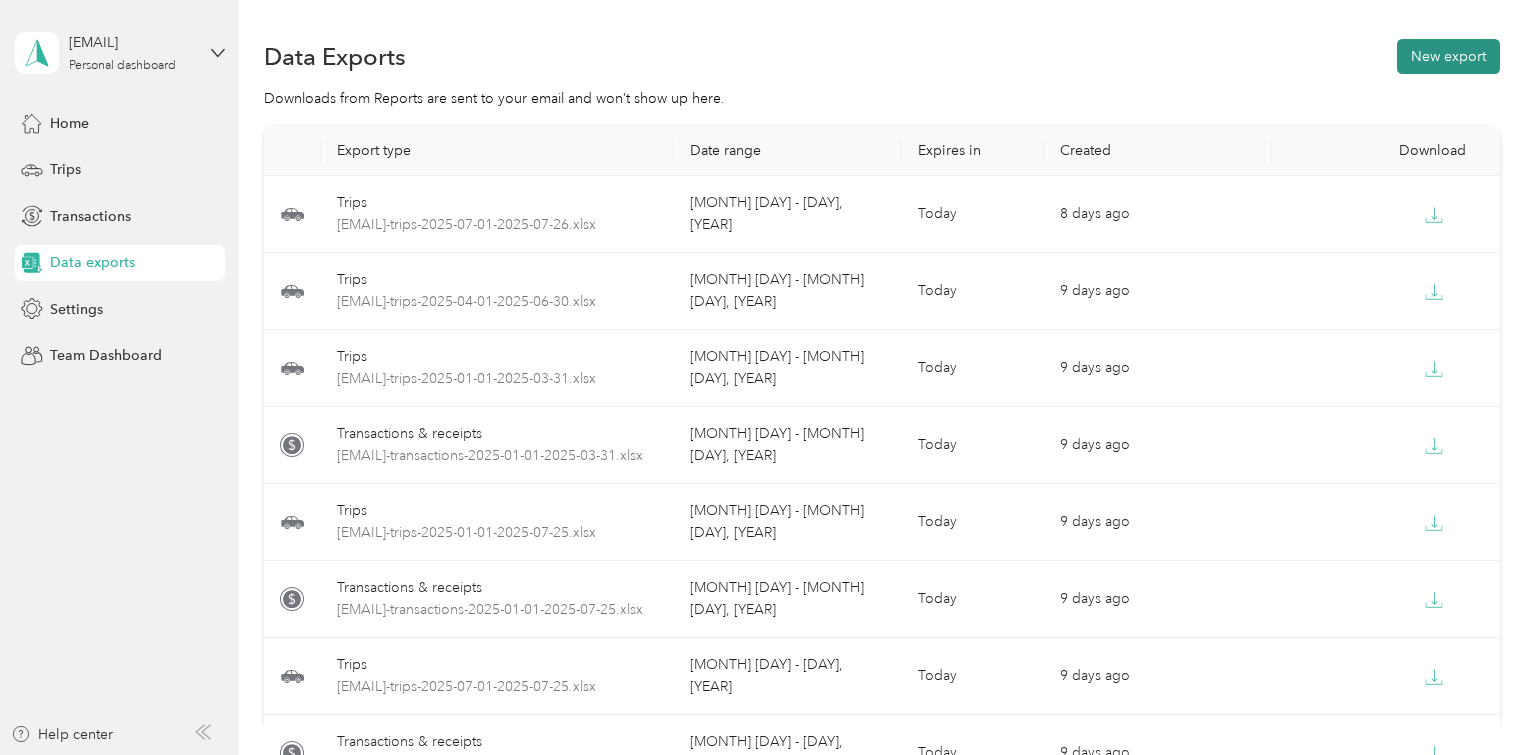click on "New export" at bounding box center (1448, 56) 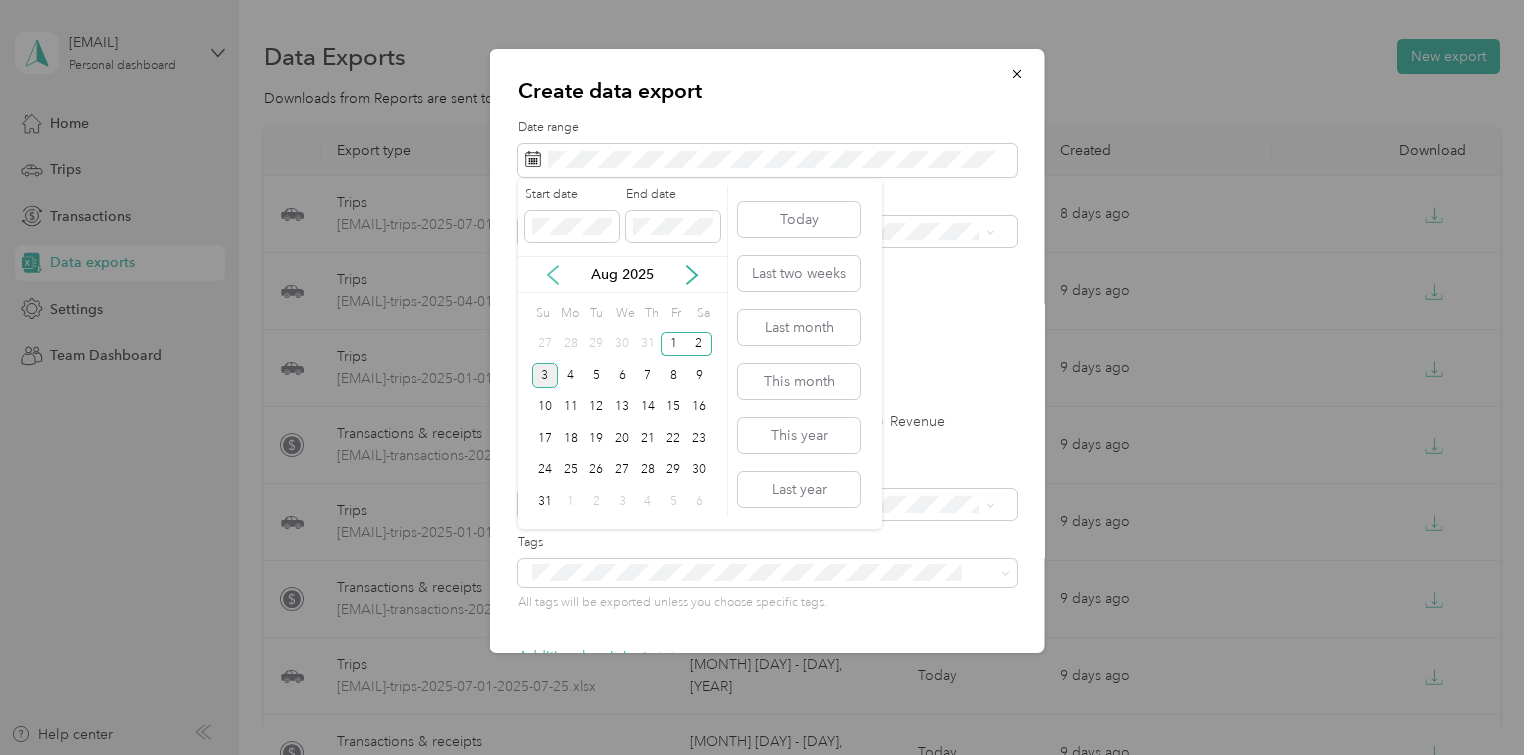 click 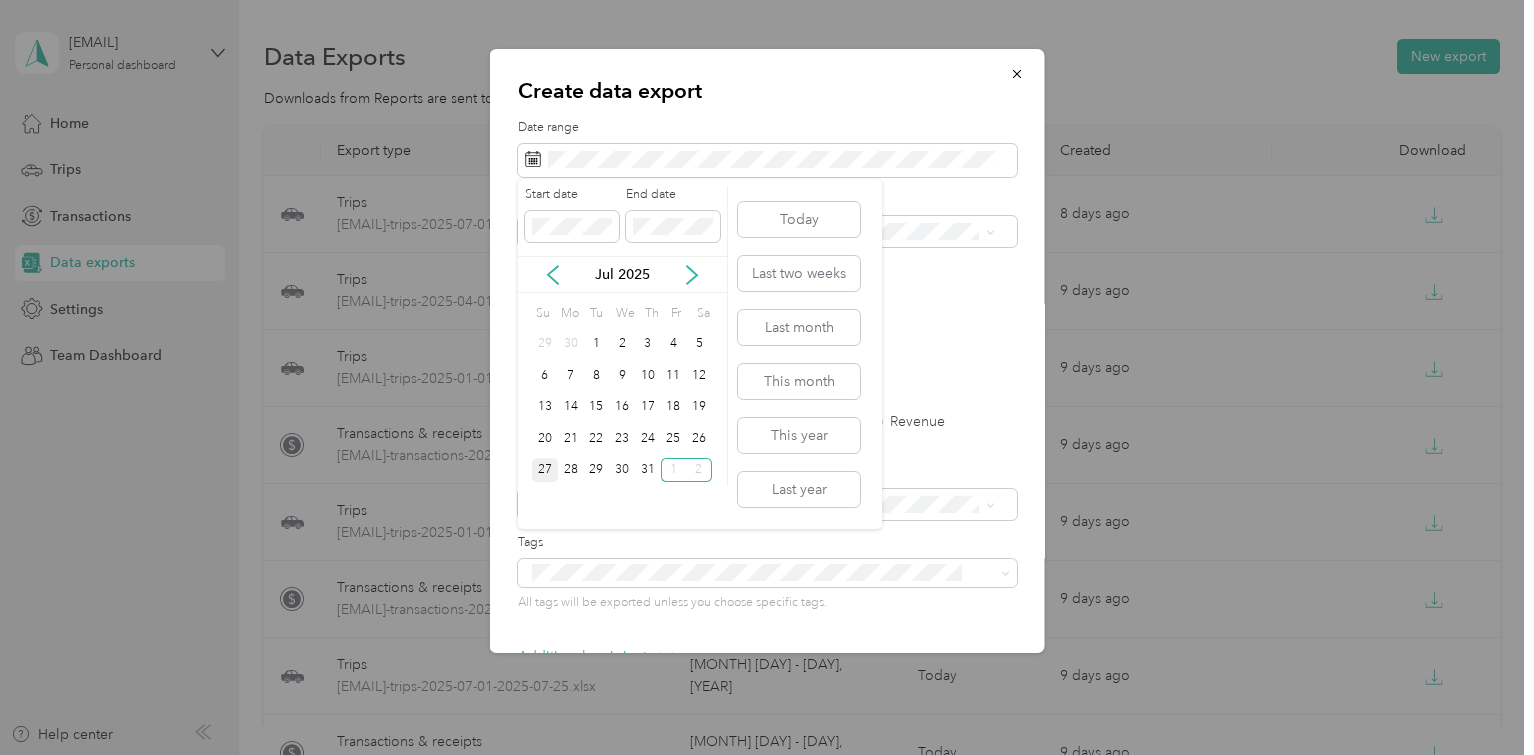 click on "27" at bounding box center (545, 470) 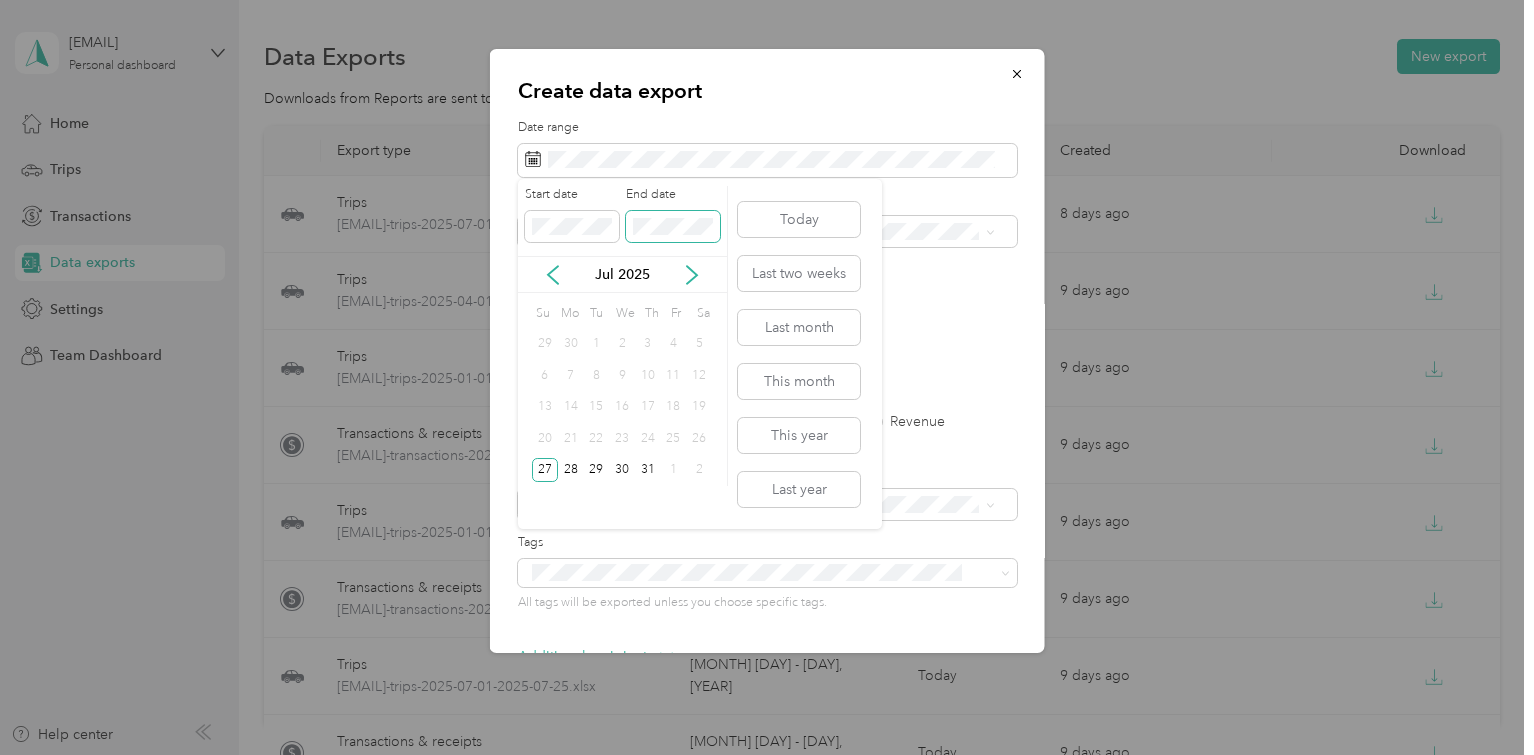 click at bounding box center [673, 227] 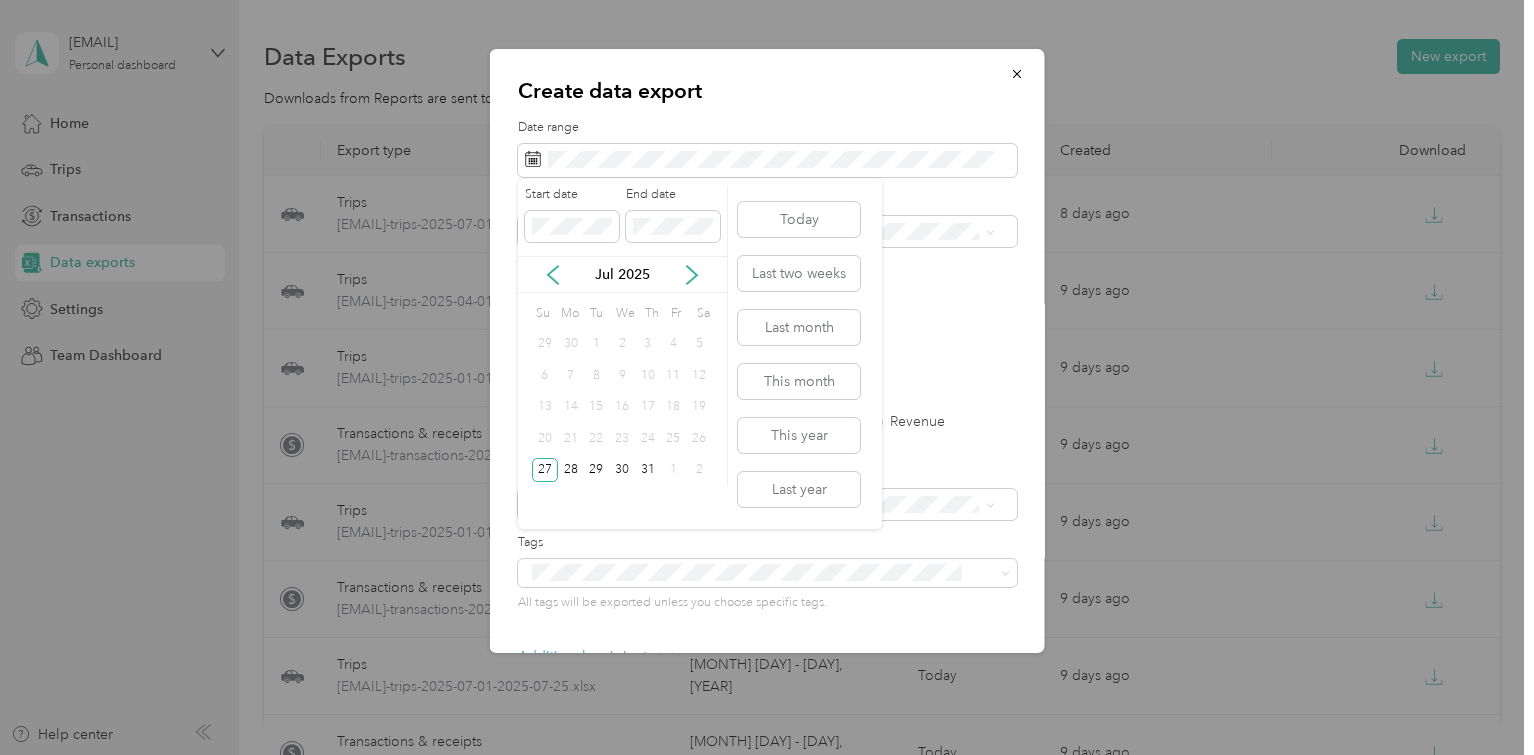 click on "Jul 2025" at bounding box center (622, 274) 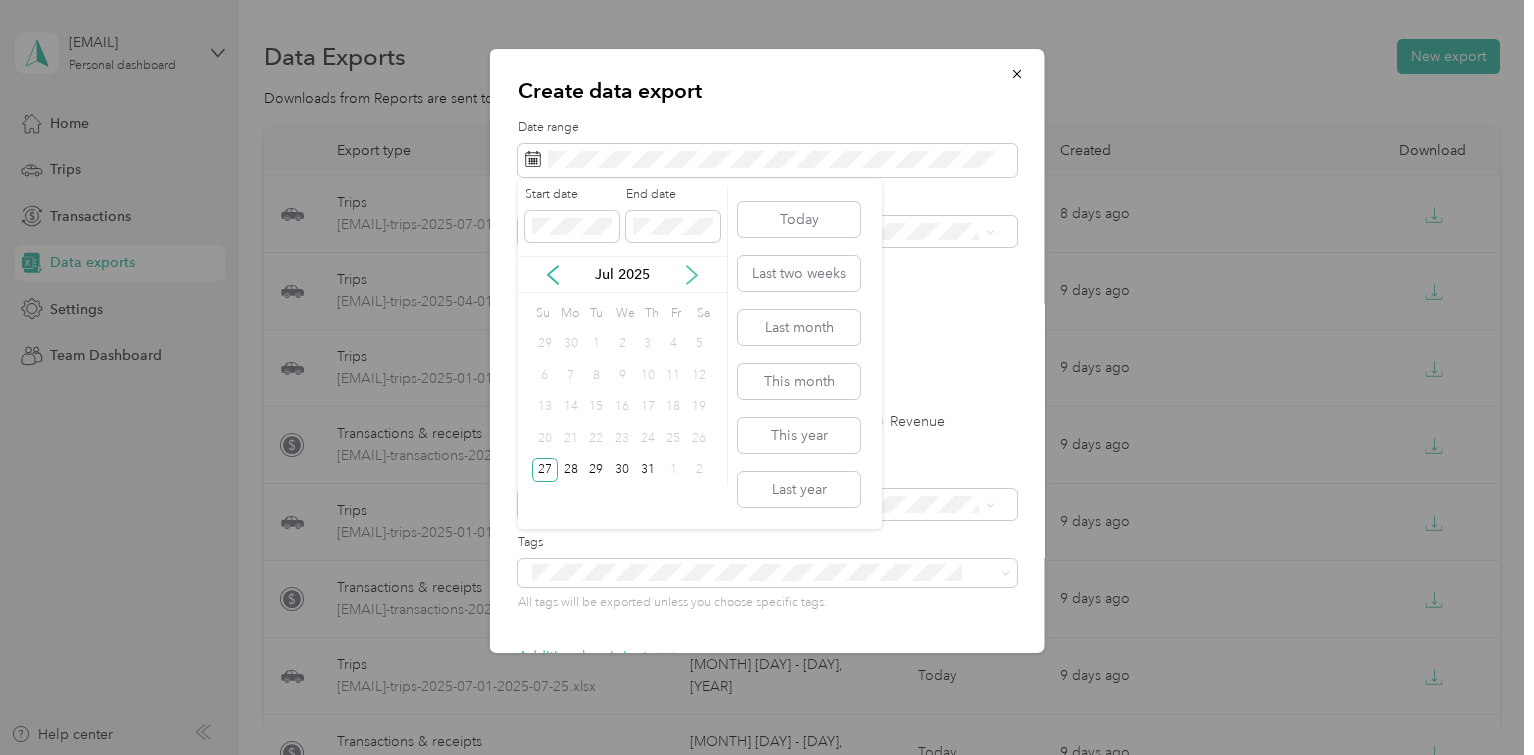 click 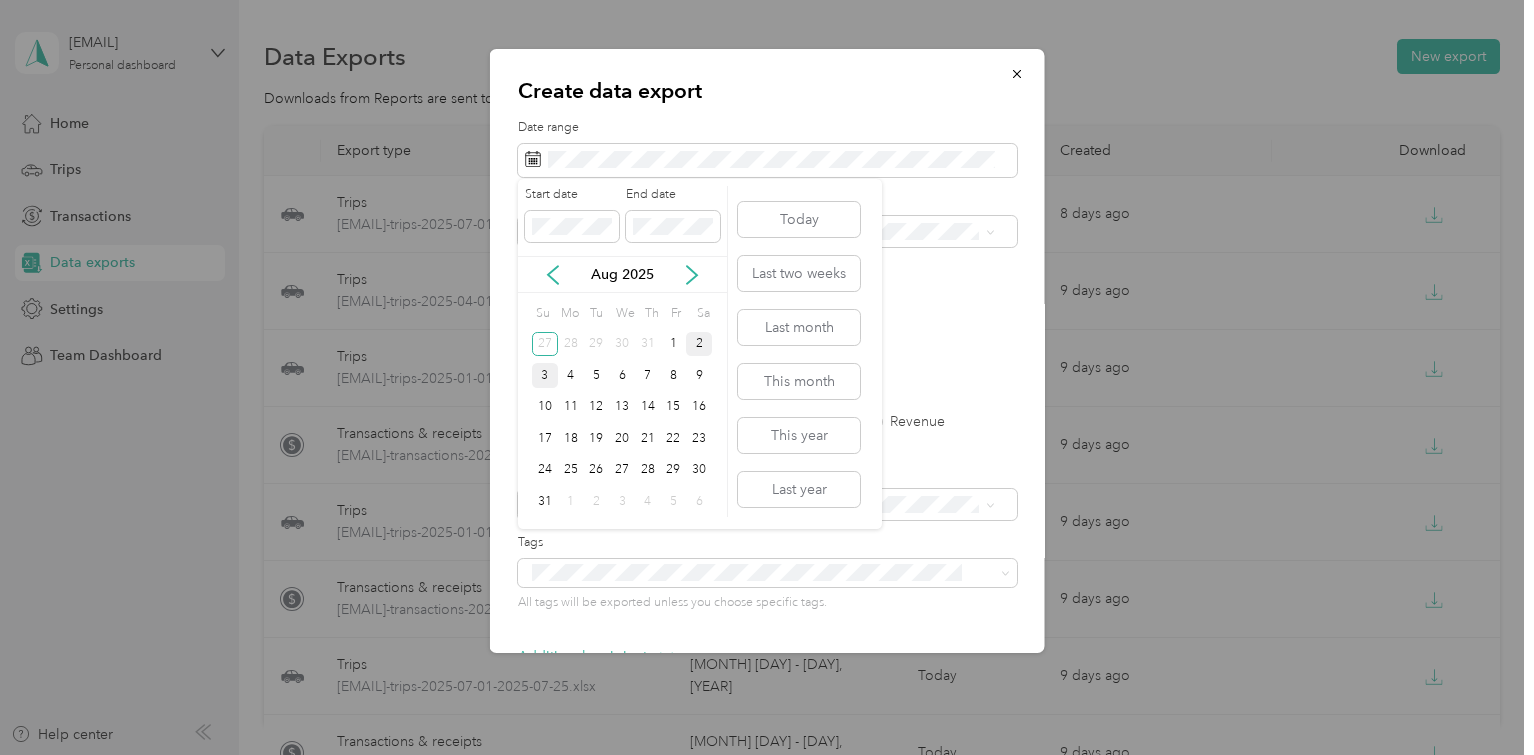 click on "2" at bounding box center [699, 344] 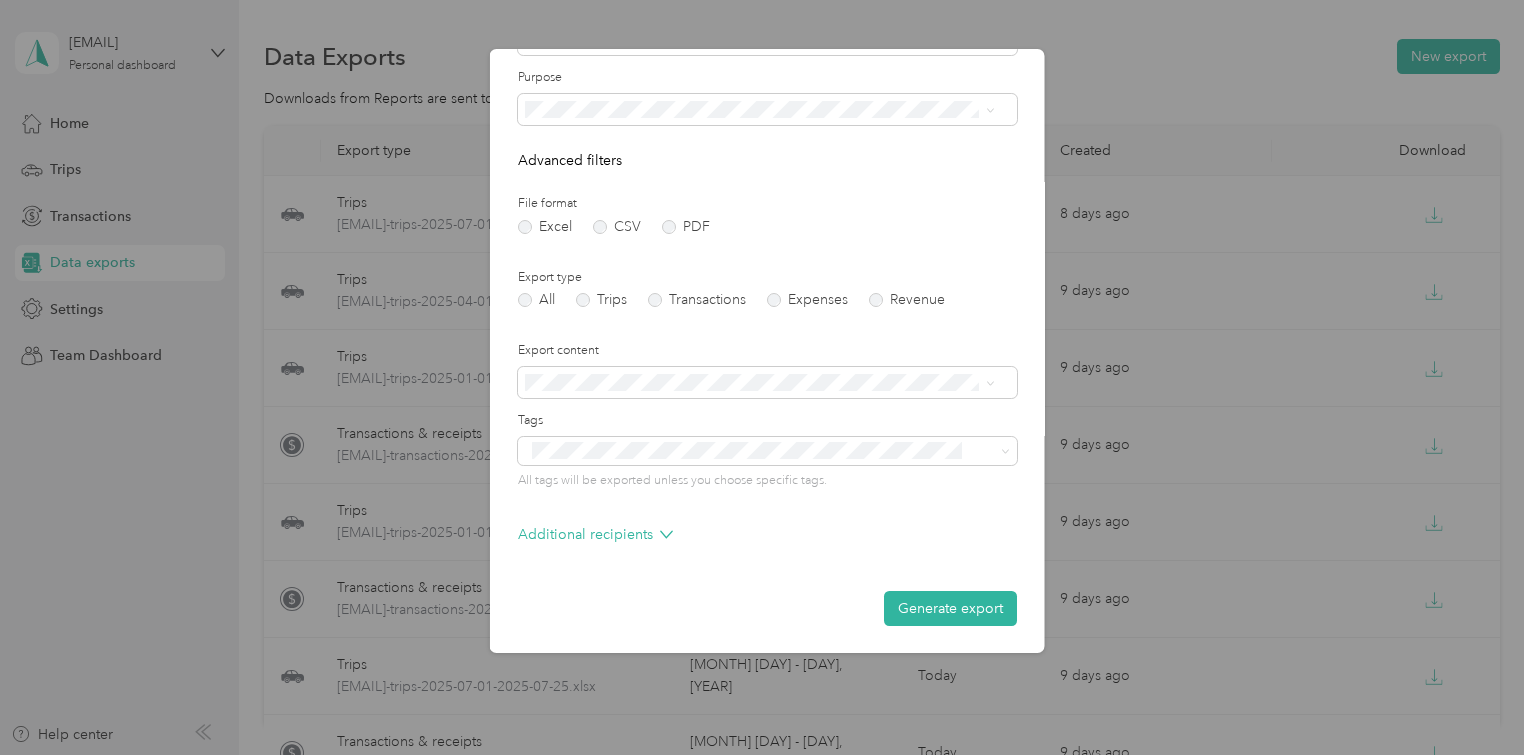 scroll, scrollTop: 123, scrollLeft: 0, axis: vertical 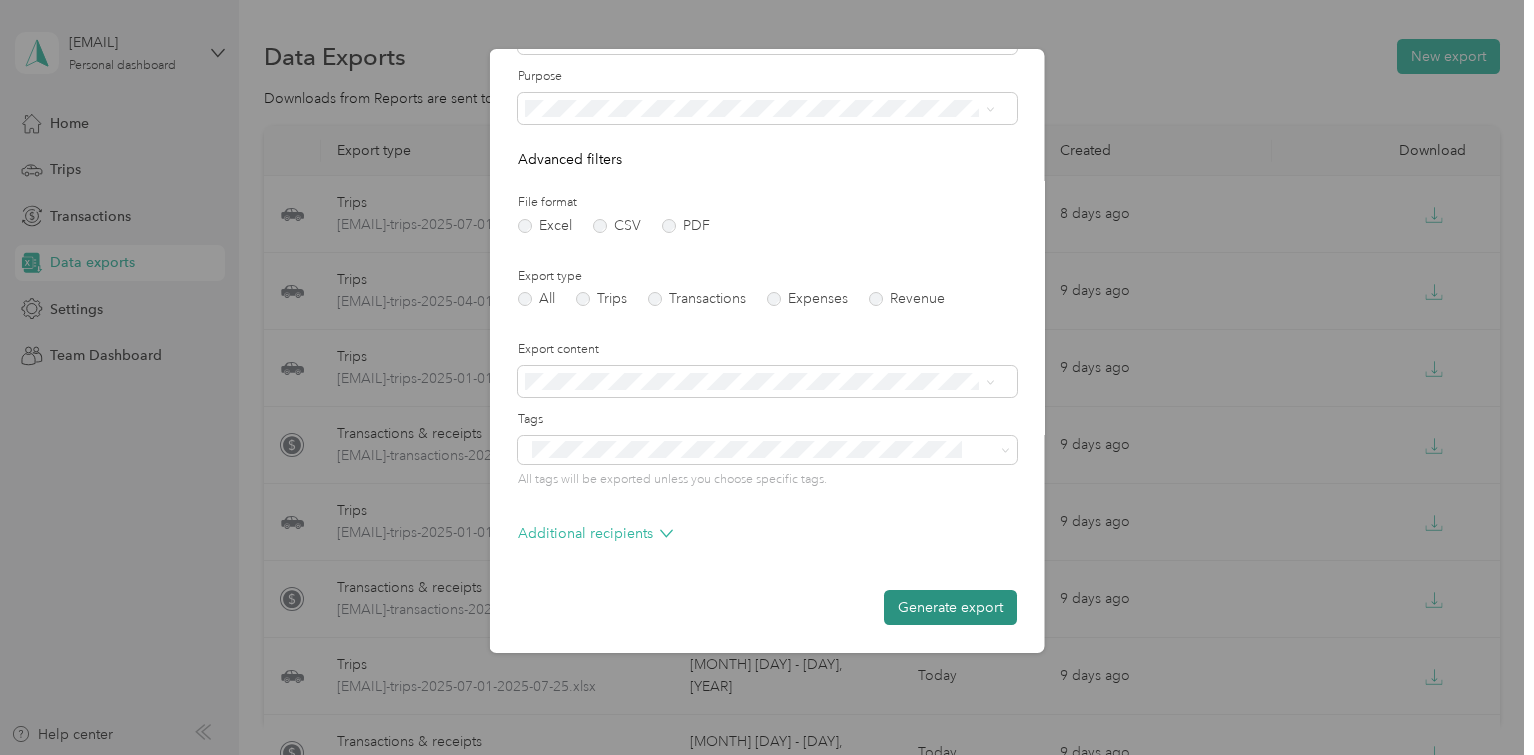 click on "Generate export" at bounding box center (950, 607) 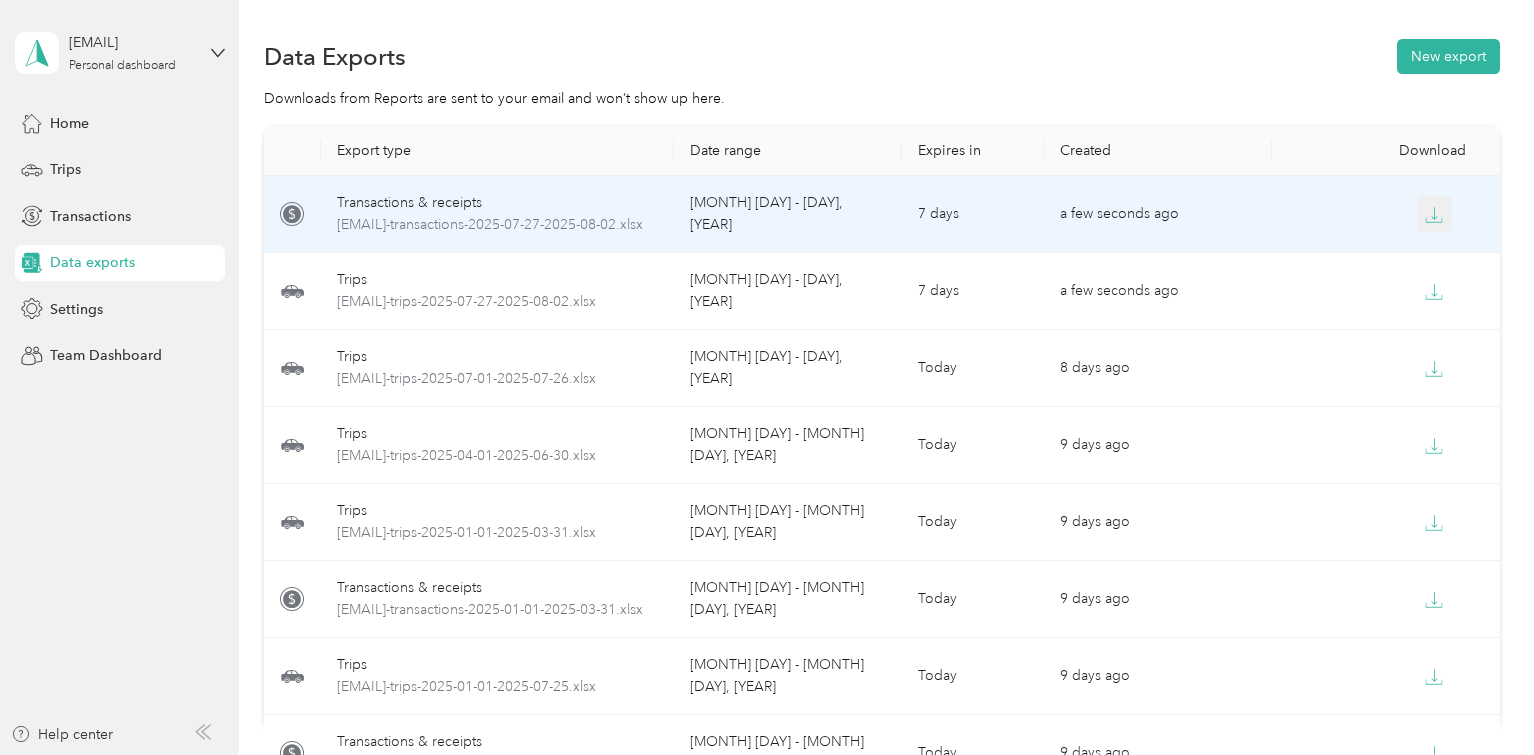 click 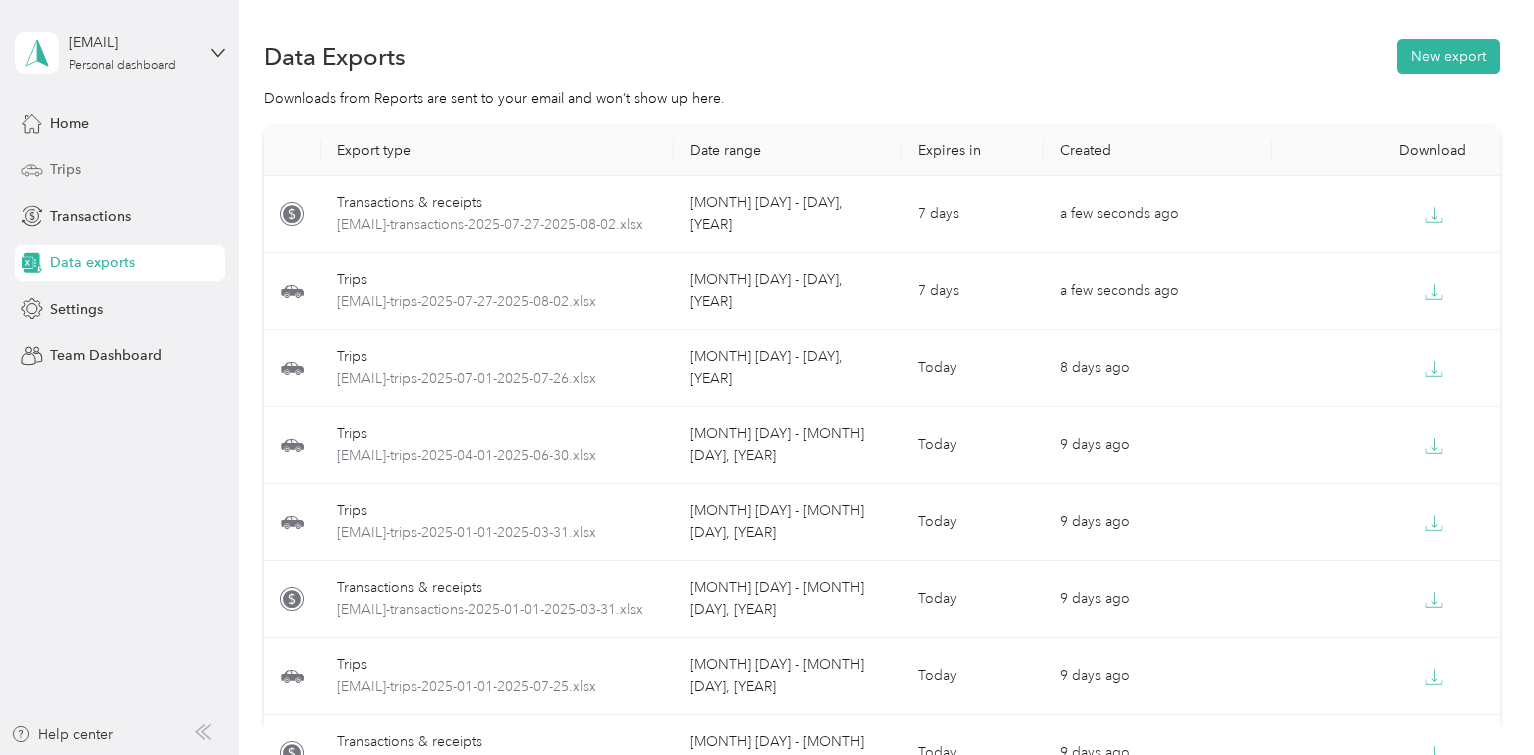 click on "Trips" at bounding box center (65, 169) 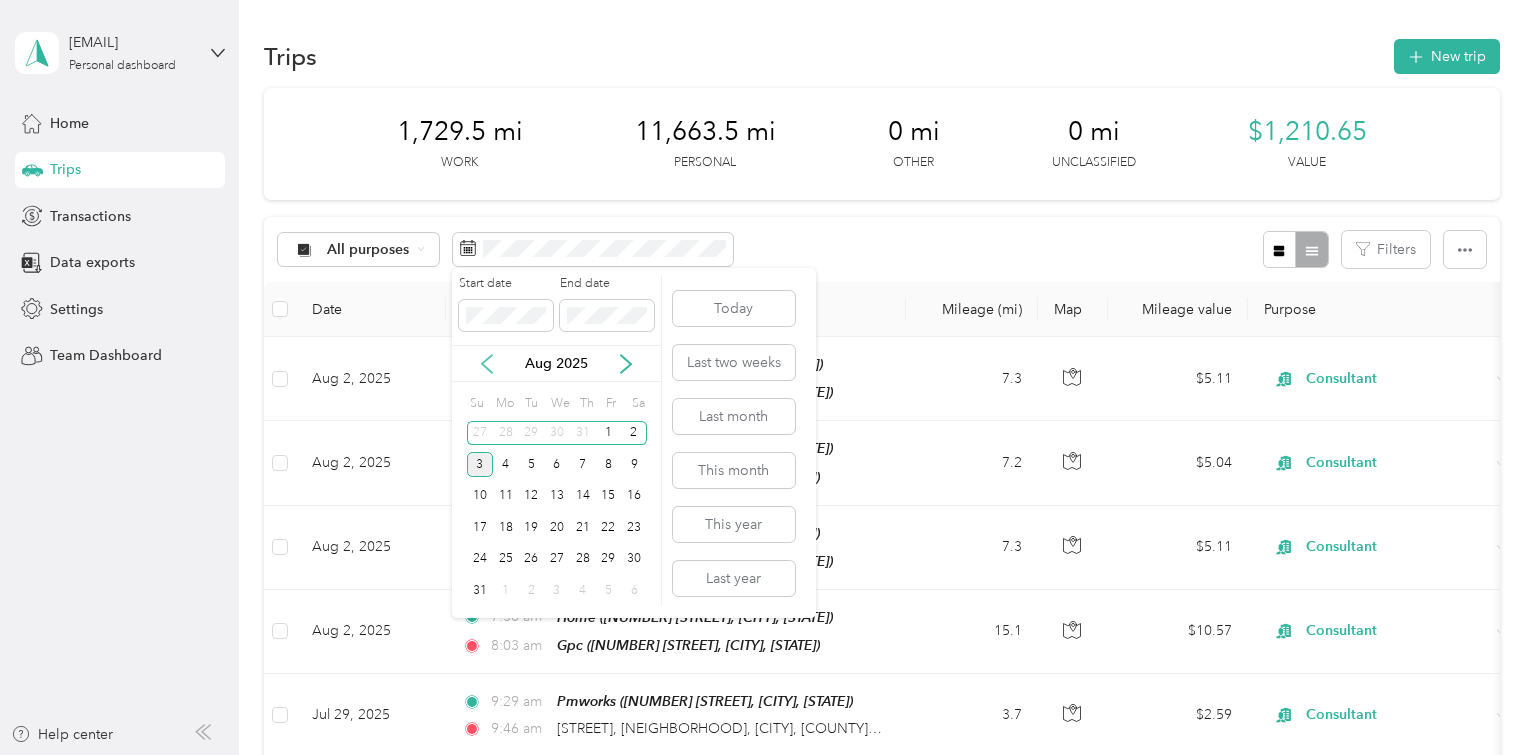 click 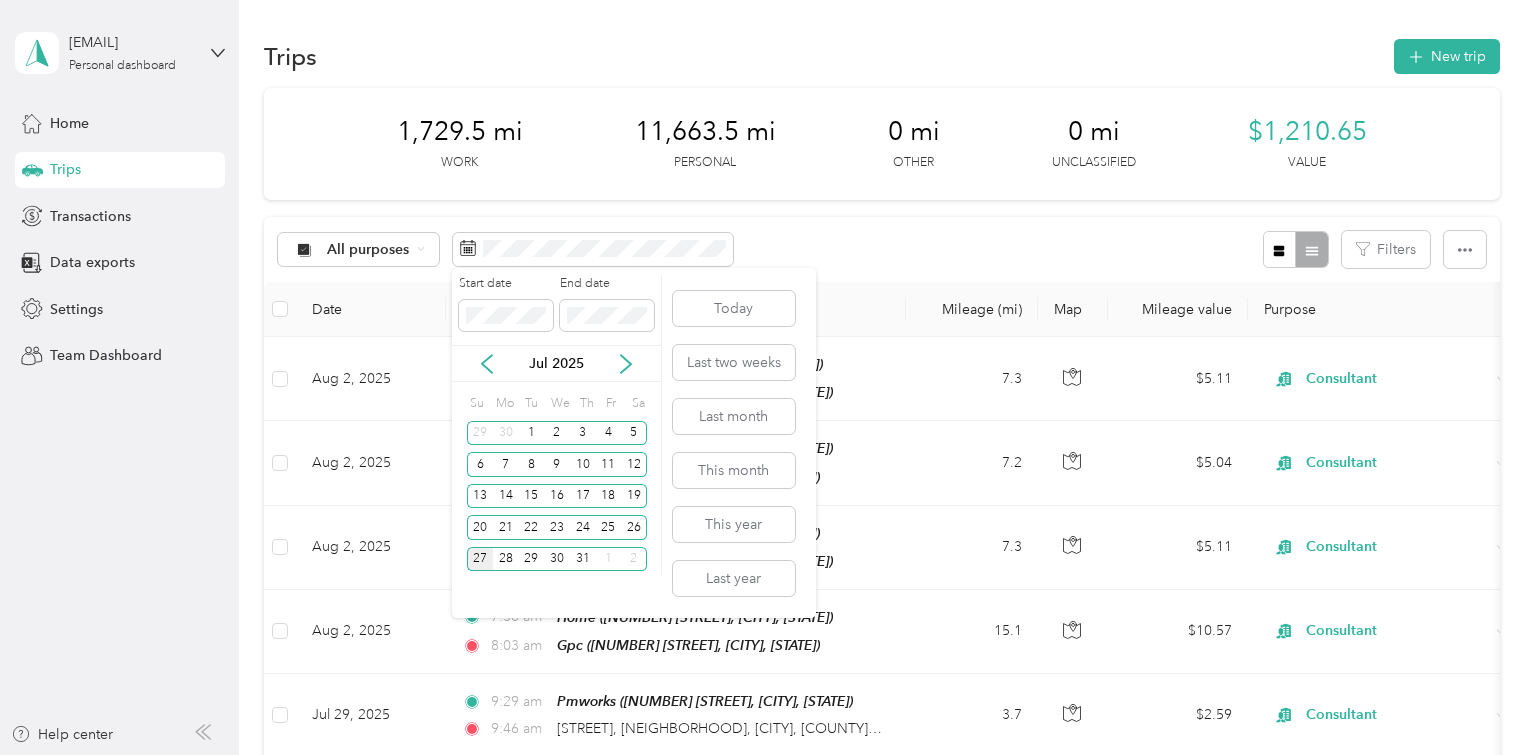 click on "27" at bounding box center [480, 559] 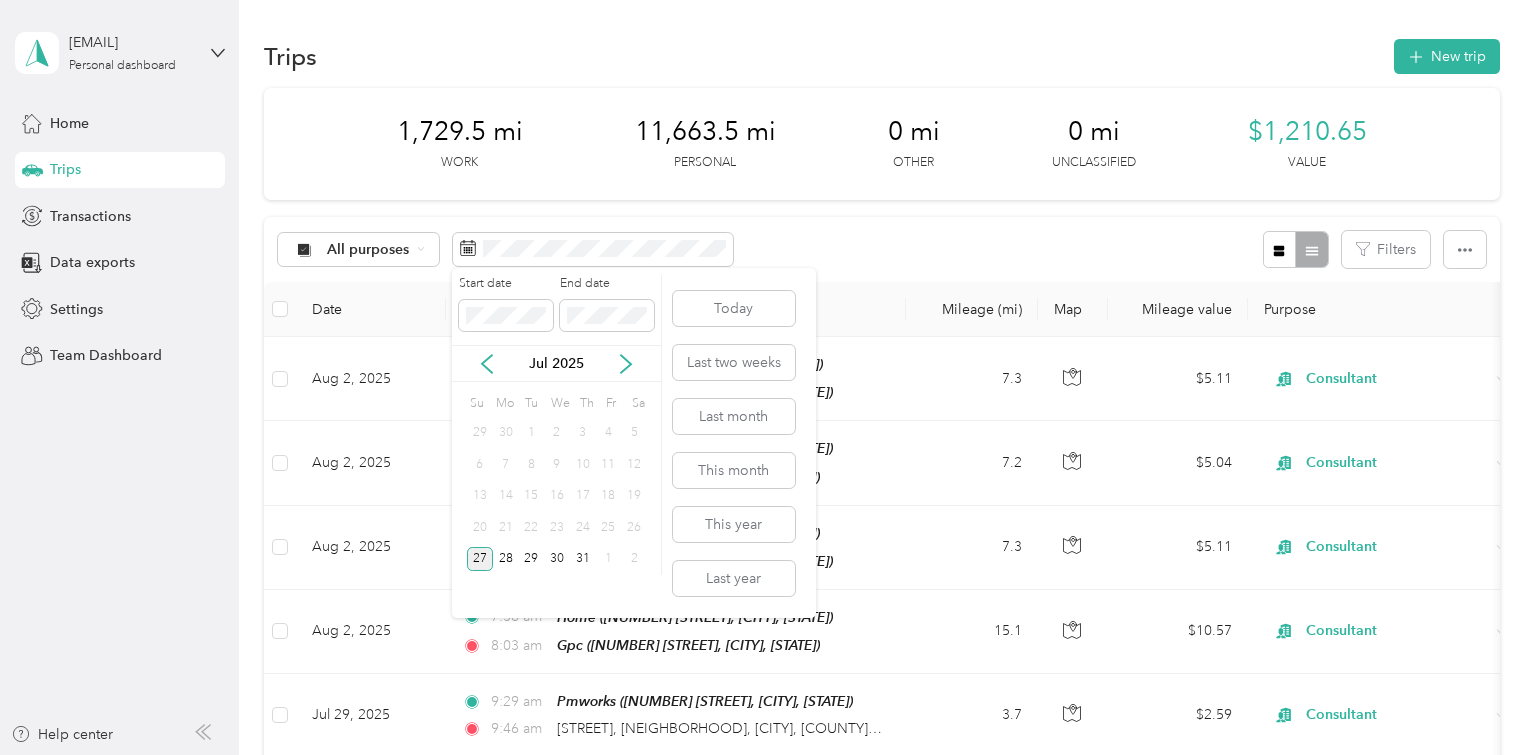 click on "27" at bounding box center [480, 559] 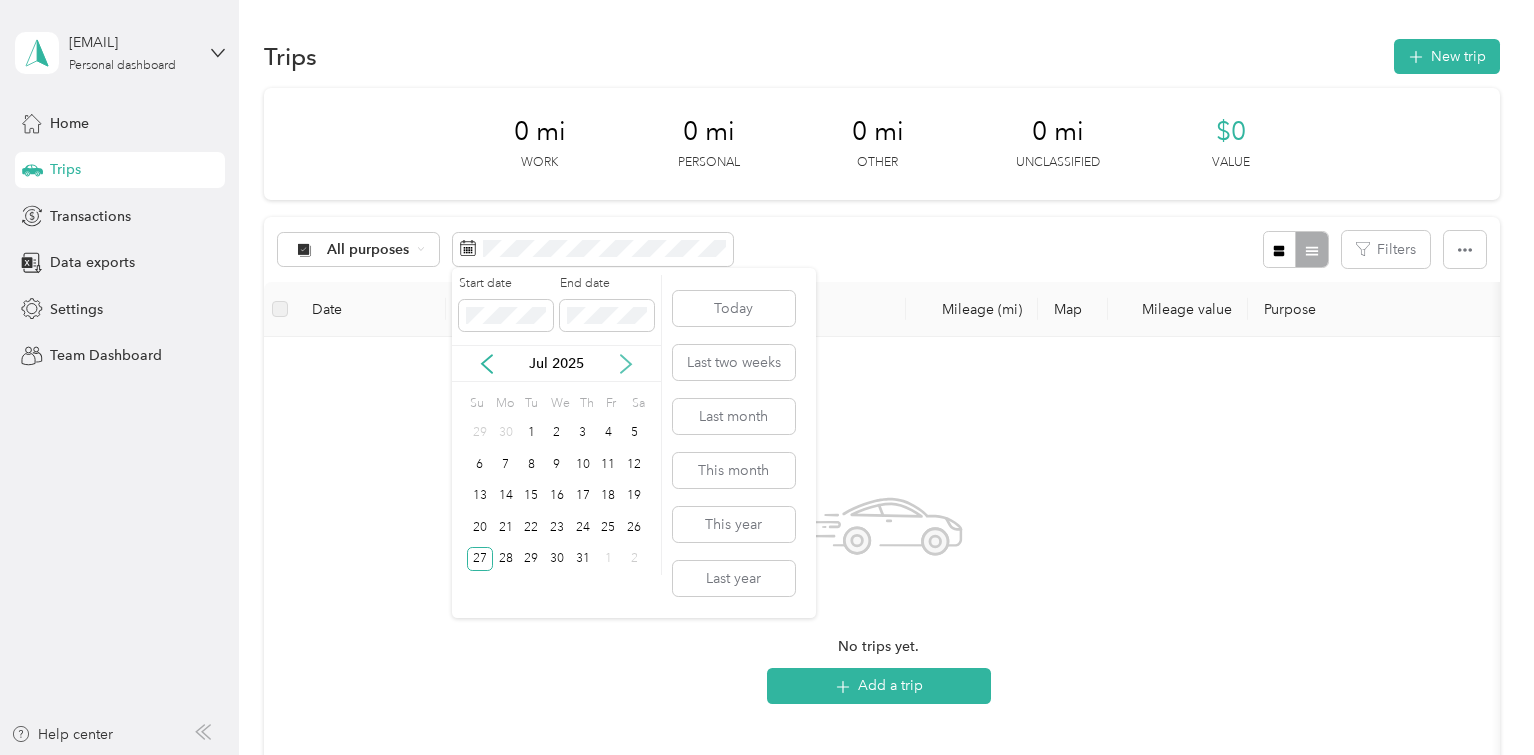 click 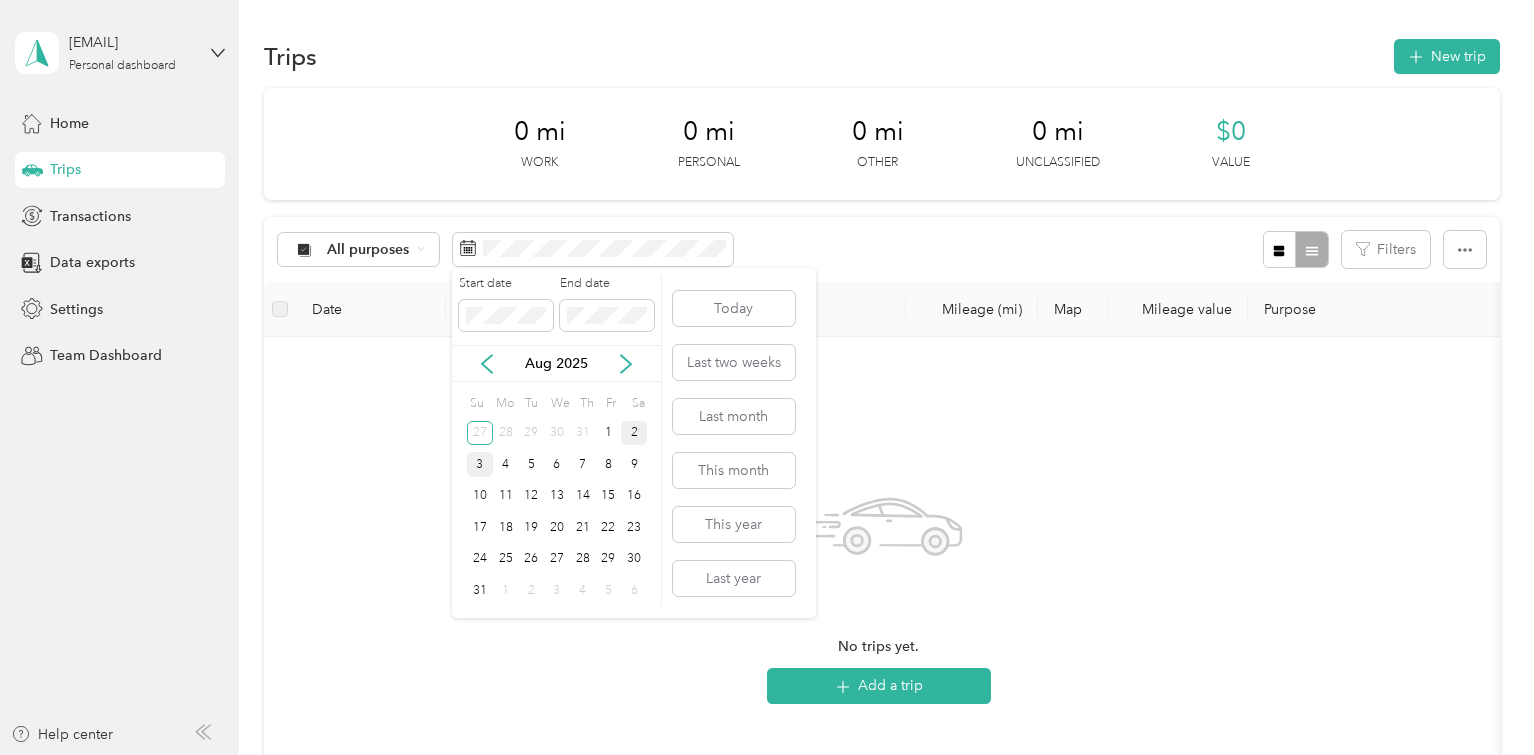 click on "2" at bounding box center (634, 433) 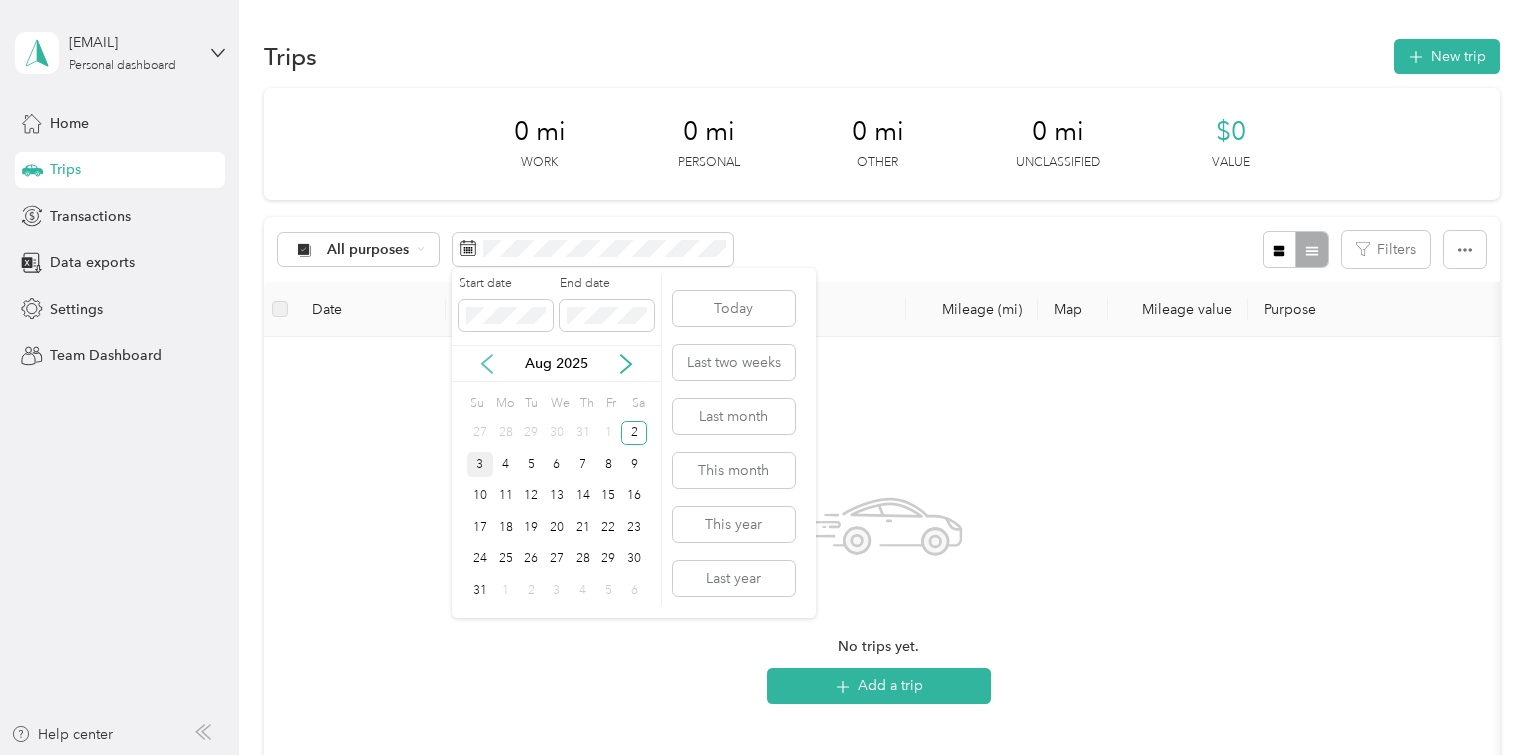 click 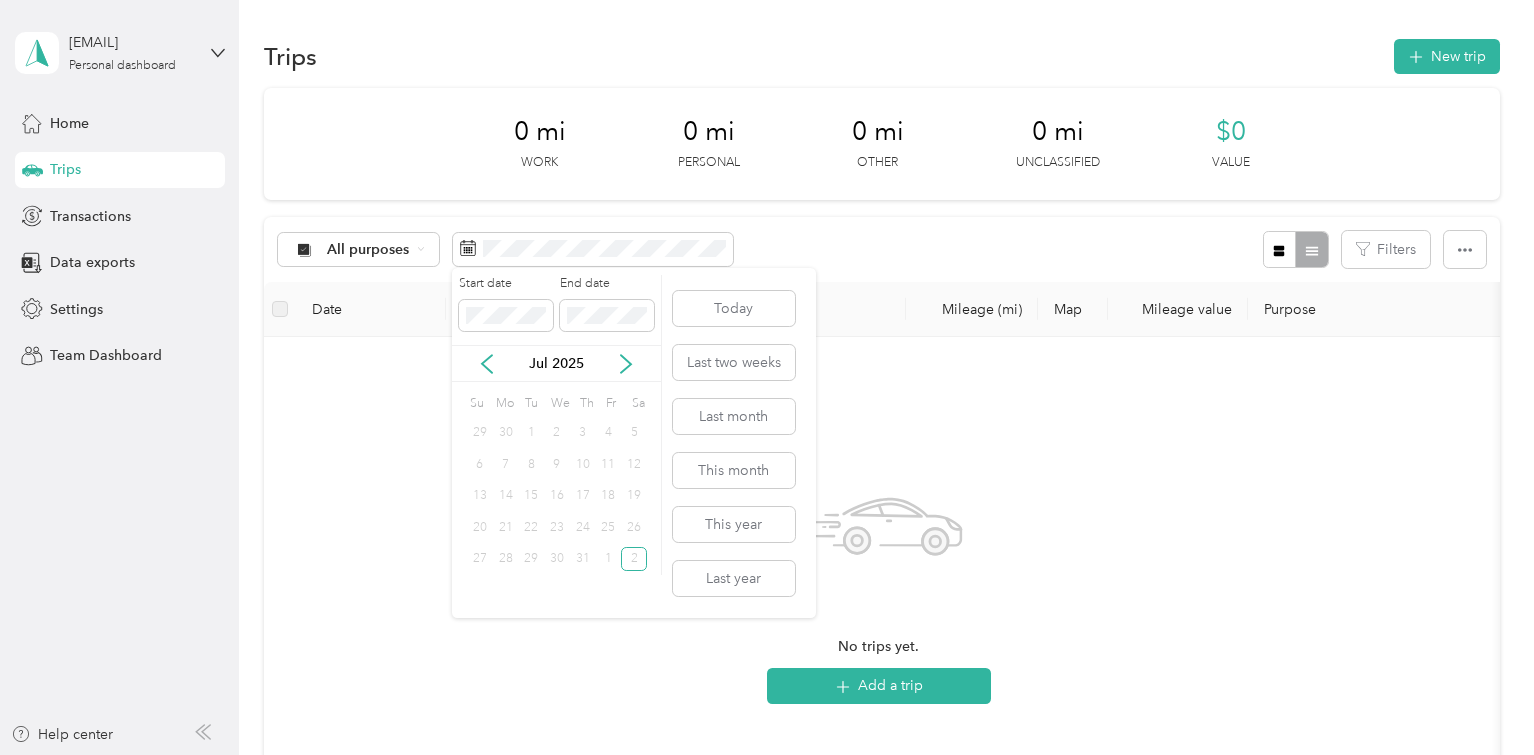 click on "Jul 2025" at bounding box center (556, 363) 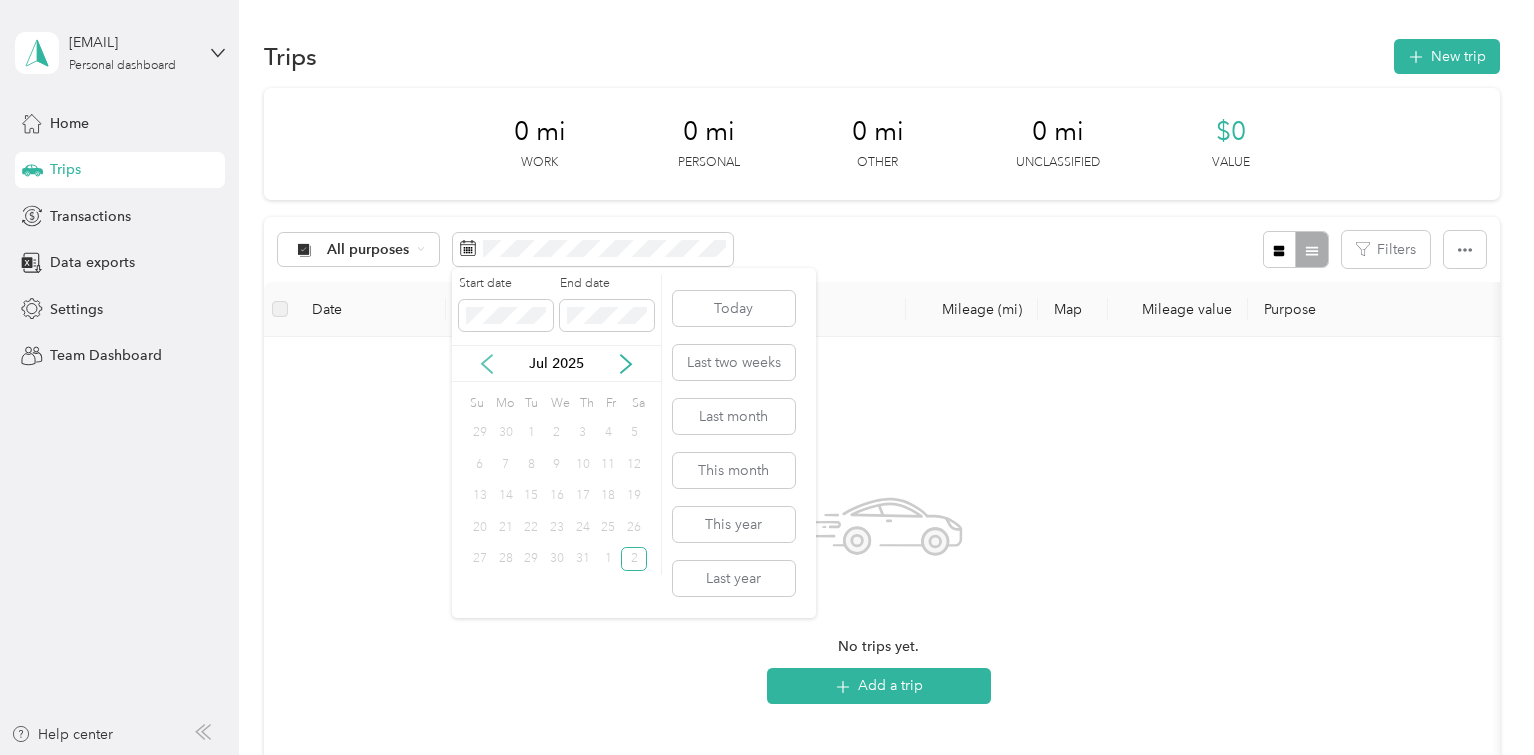 click 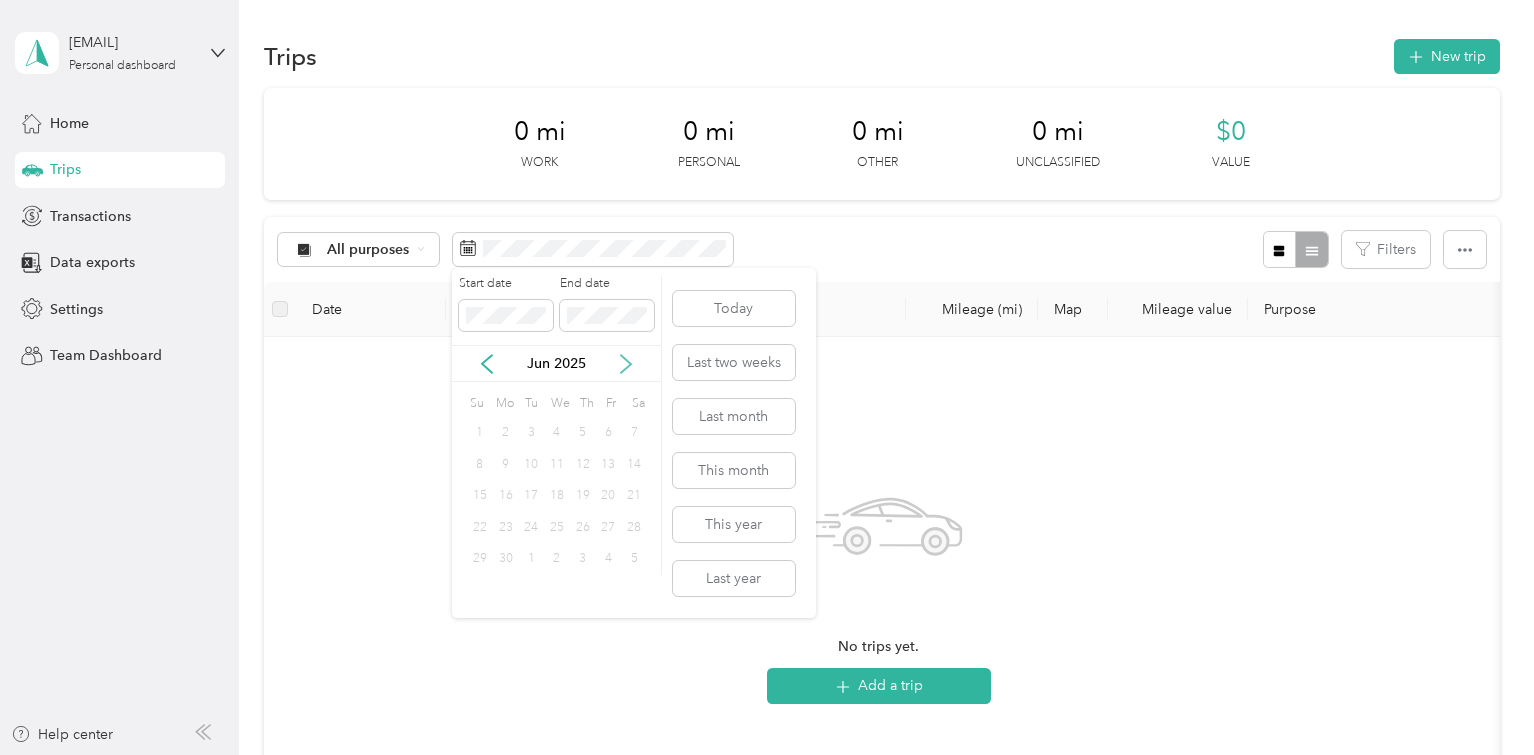 click 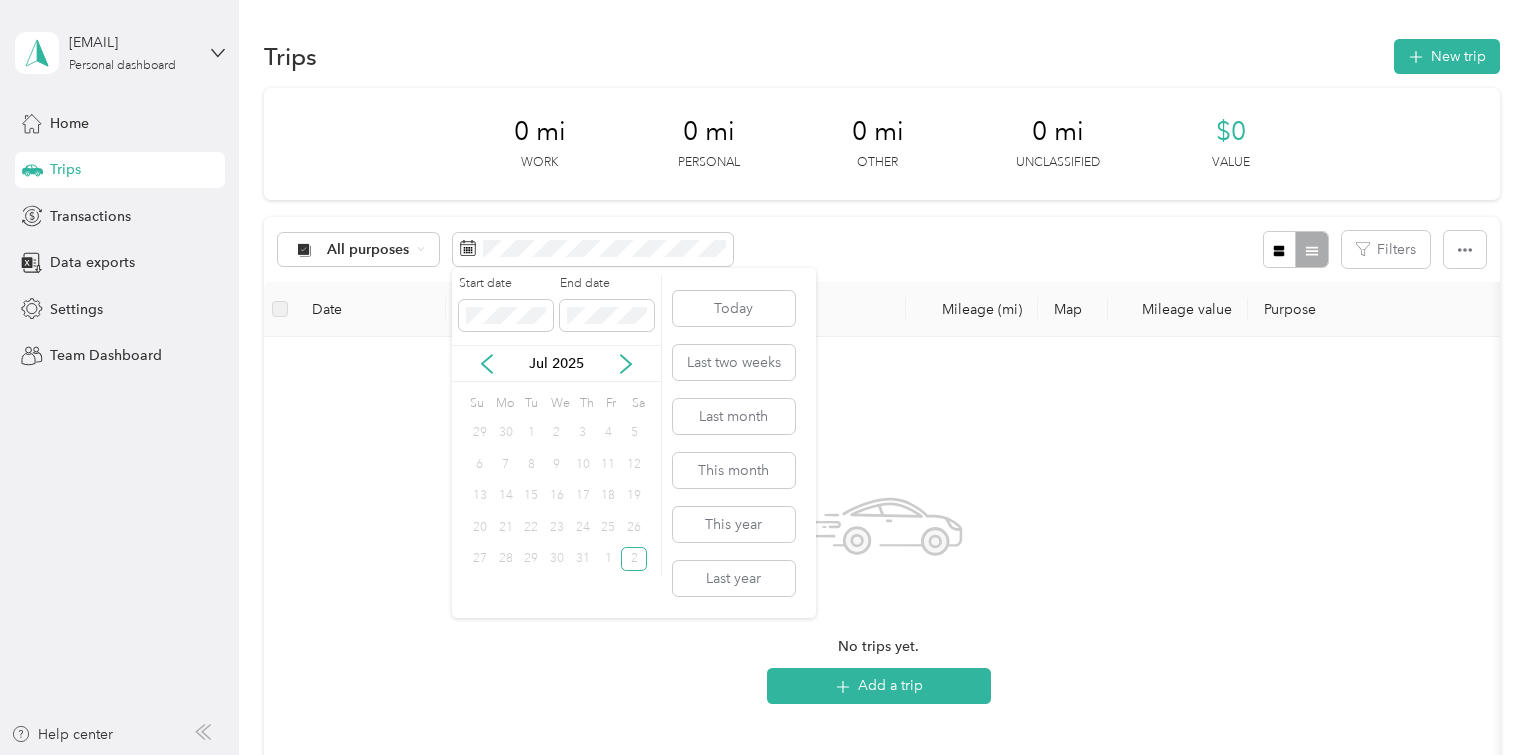 click on "27" at bounding box center [480, 559] 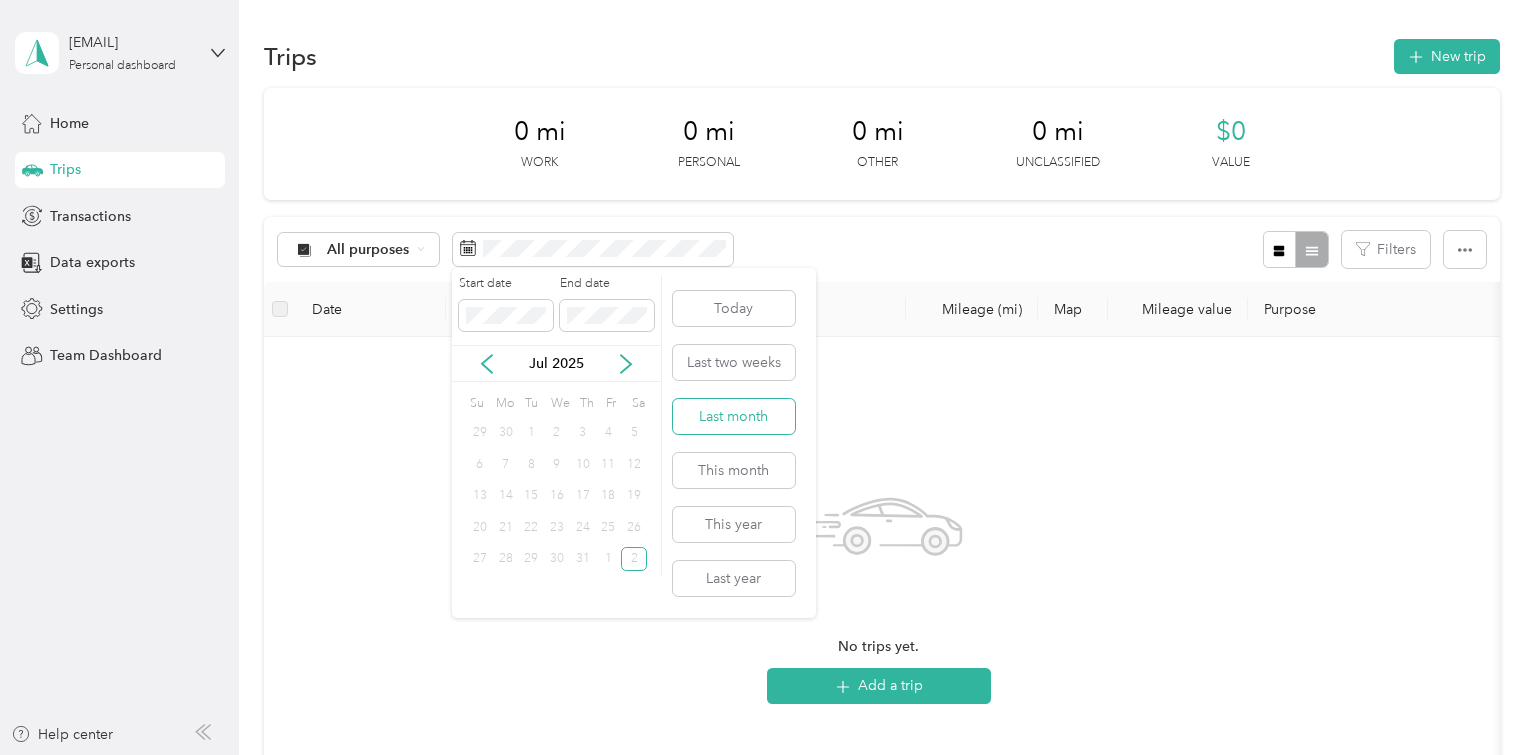 click on "Last month" at bounding box center [734, 416] 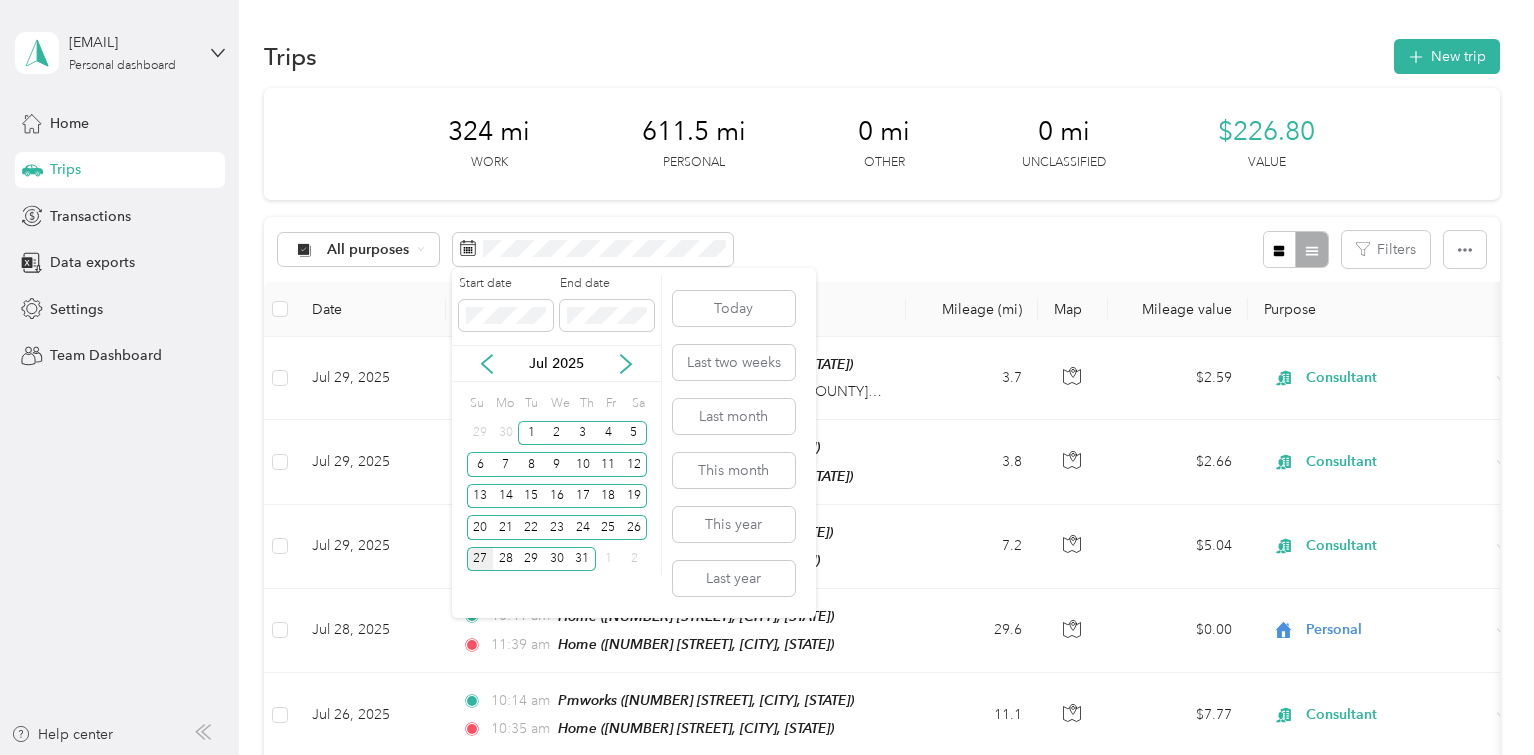 click on "27" at bounding box center (480, 559) 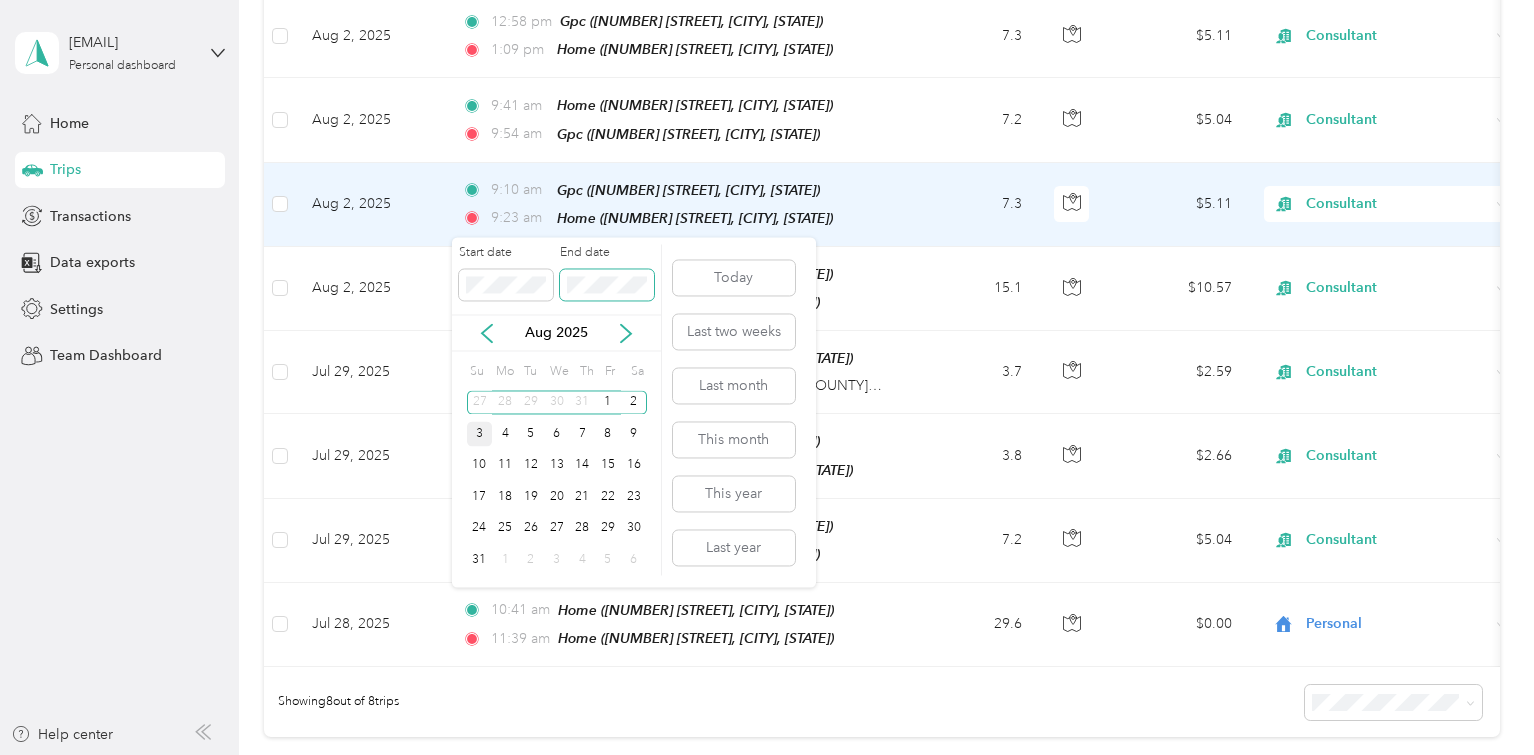 scroll, scrollTop: 0, scrollLeft: 0, axis: both 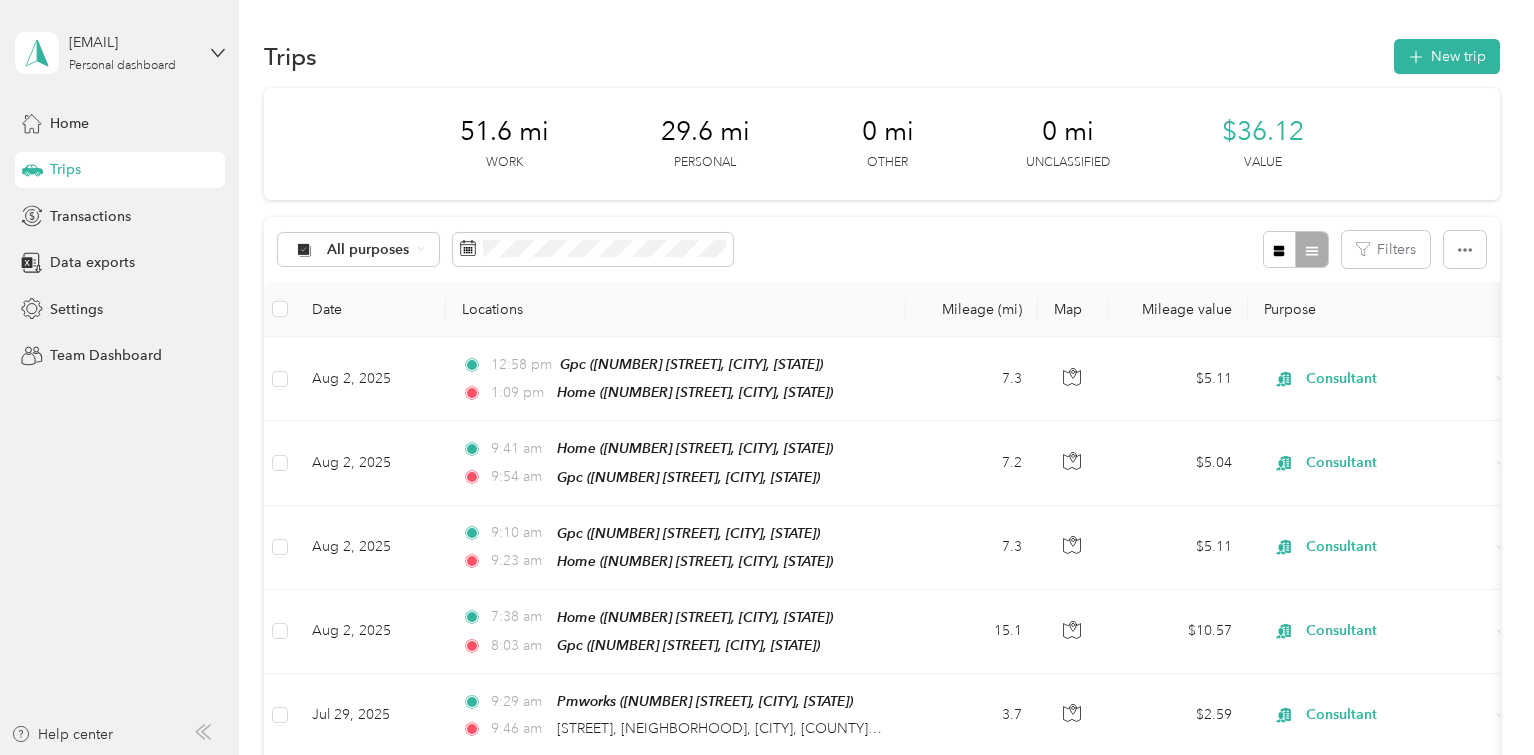 click on "All purposes Filters" at bounding box center (882, 249) 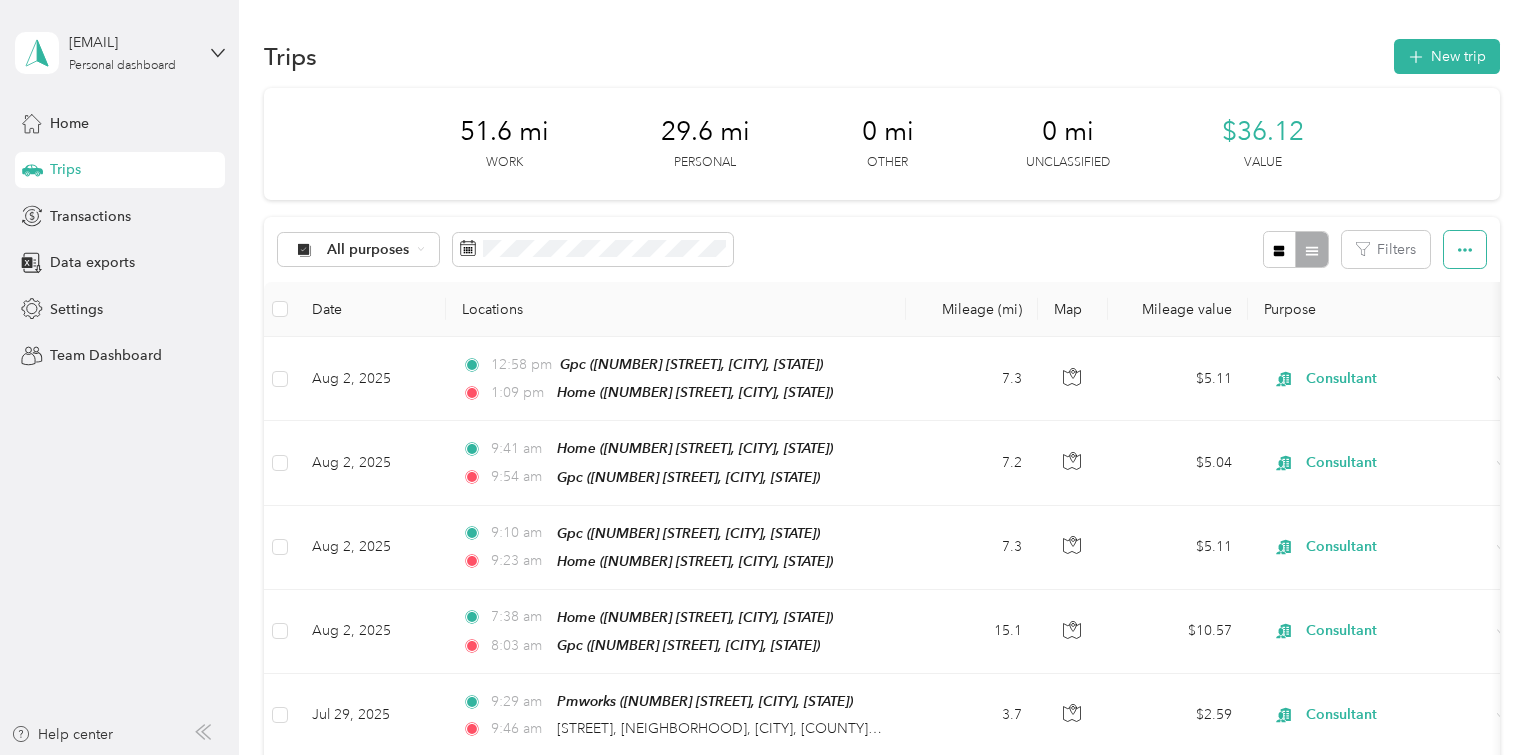 click 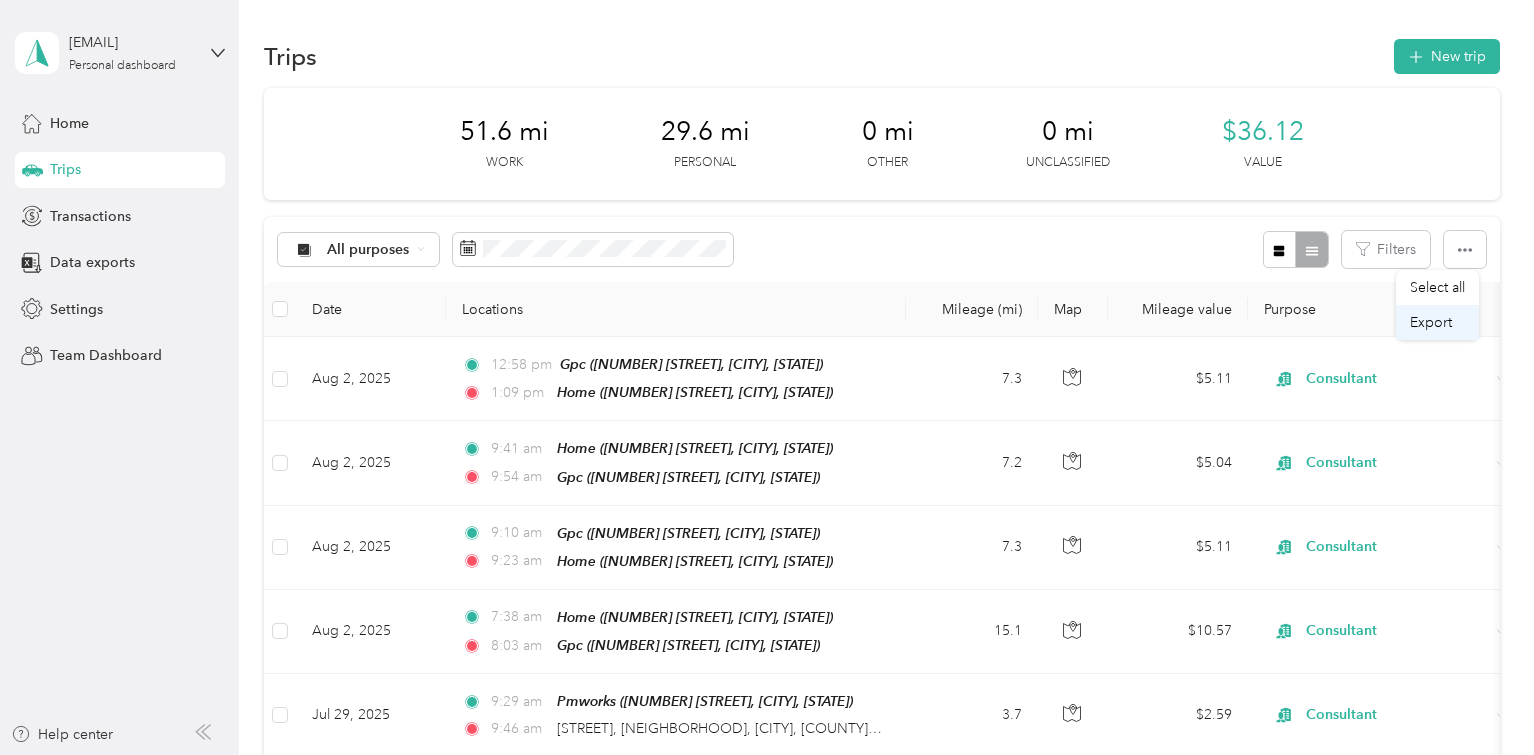 click on "Export" at bounding box center [1431, 322] 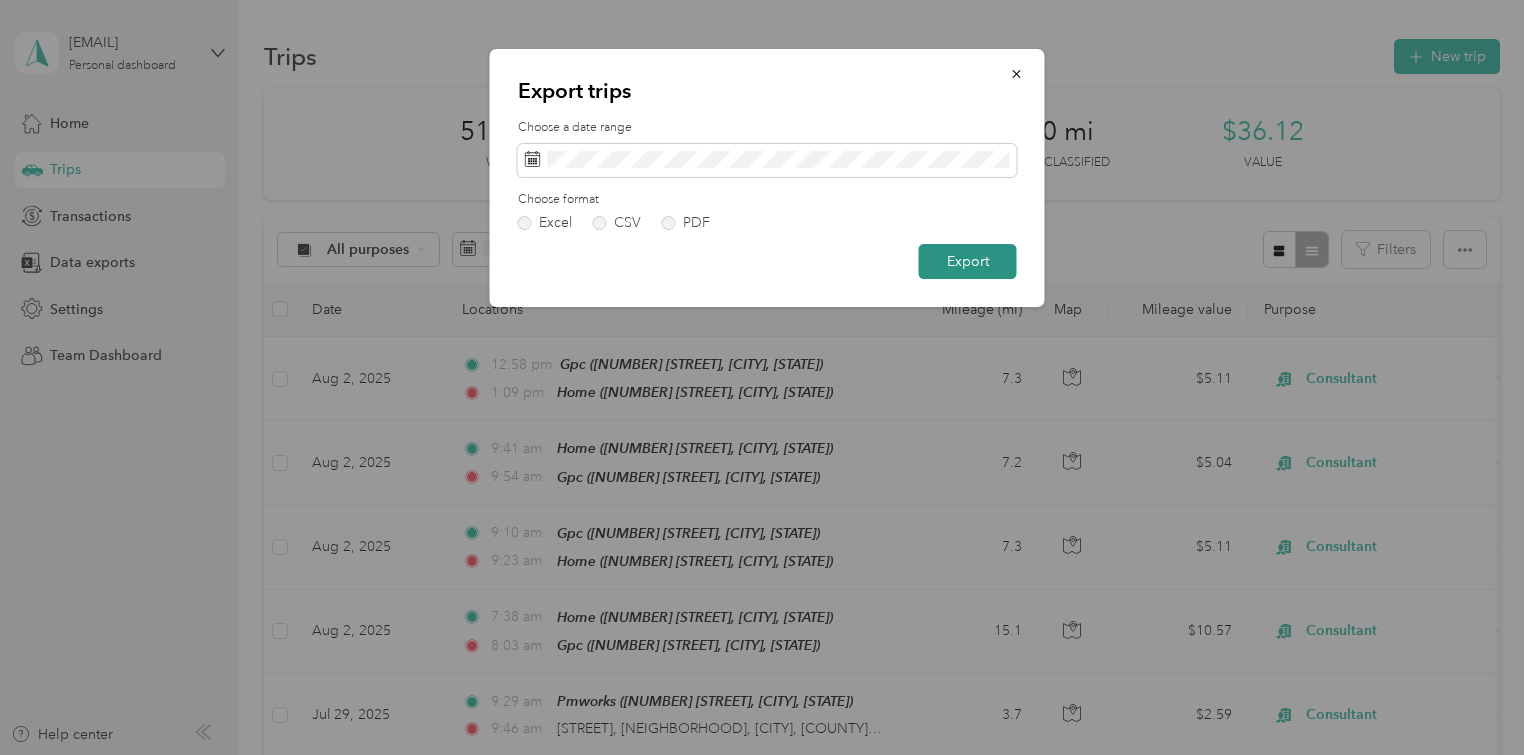 click on "Export" at bounding box center (968, 261) 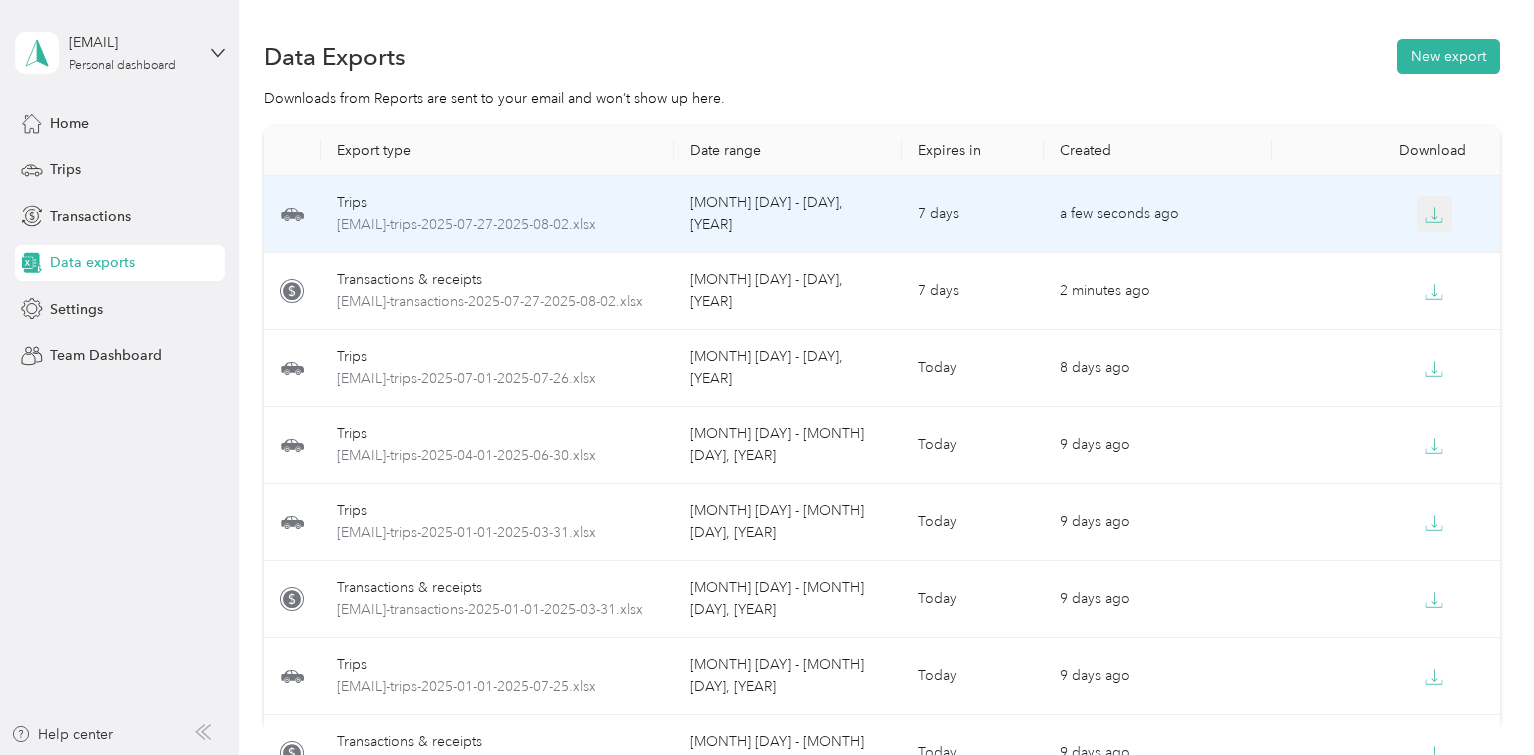 click 